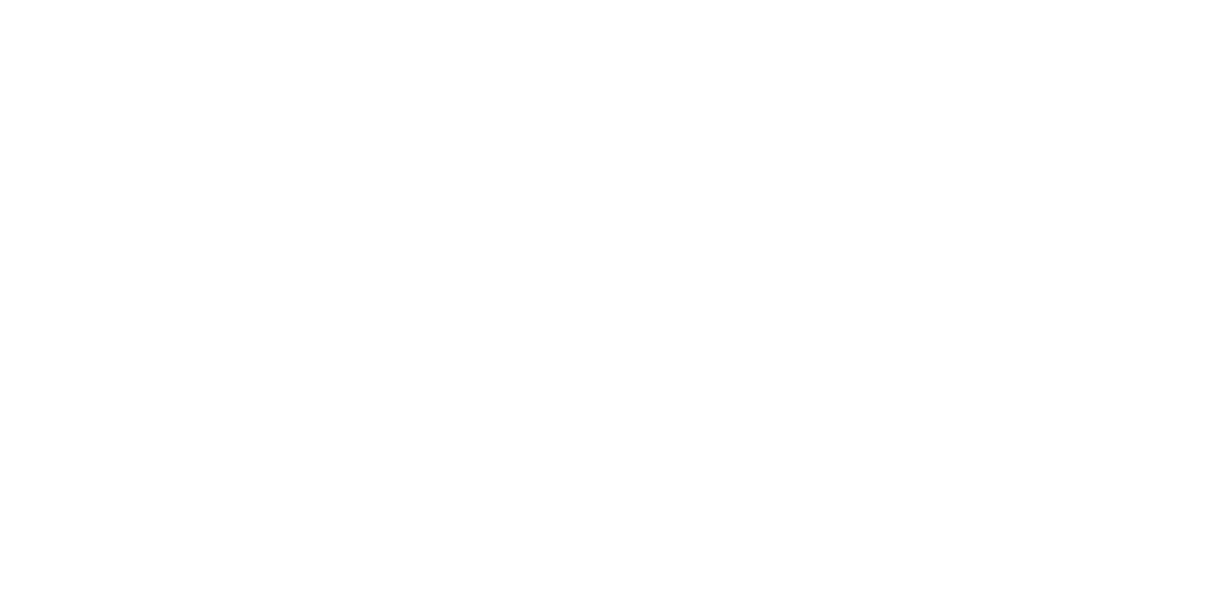 scroll, scrollTop: 0, scrollLeft: 0, axis: both 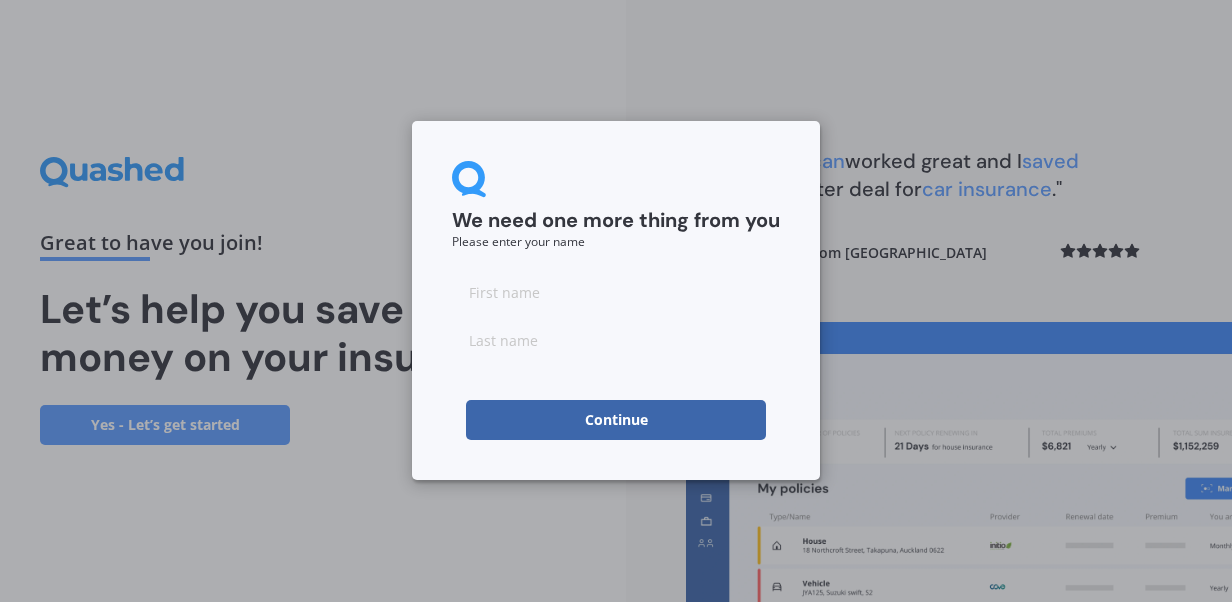 click at bounding box center (616, 292) 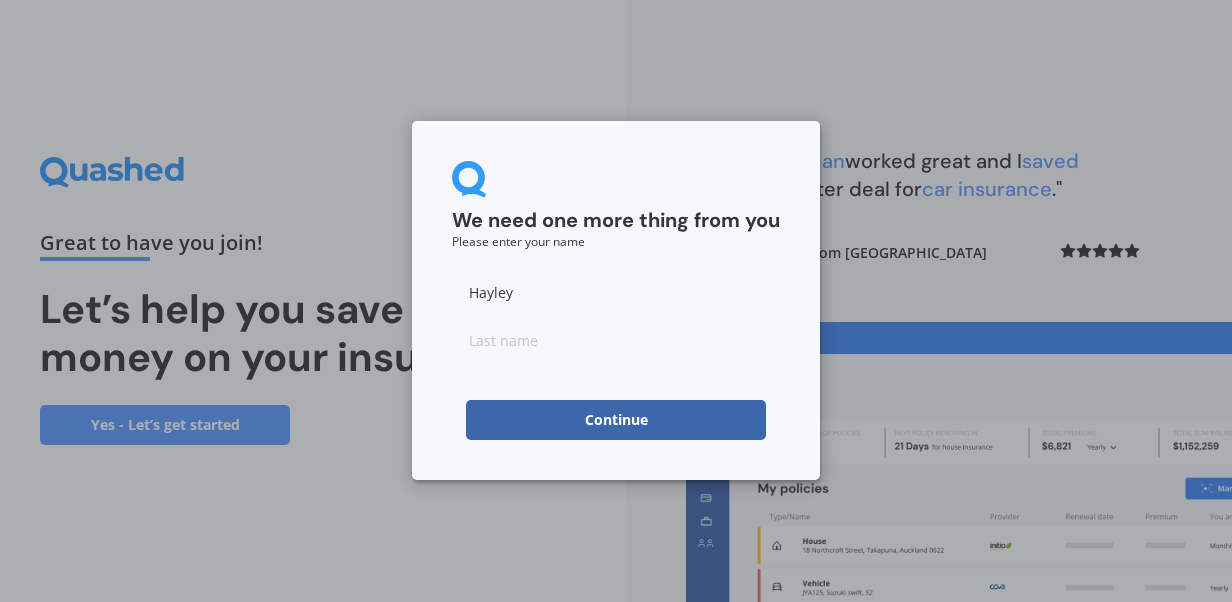 type on "Daffurn" 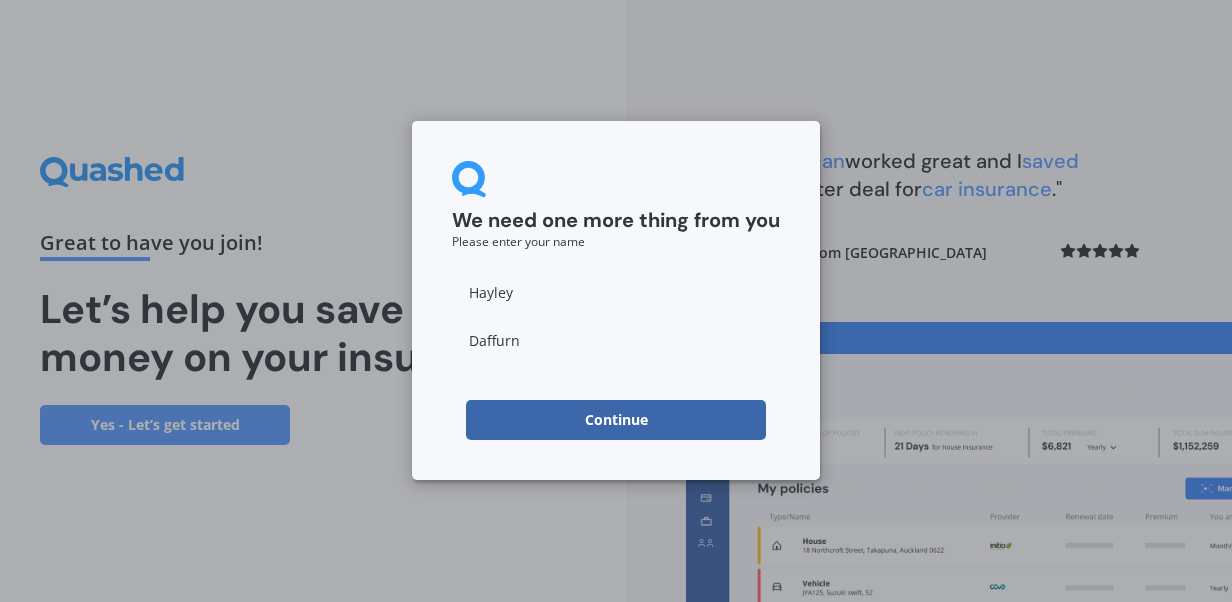 click on "Continue" at bounding box center [616, 420] 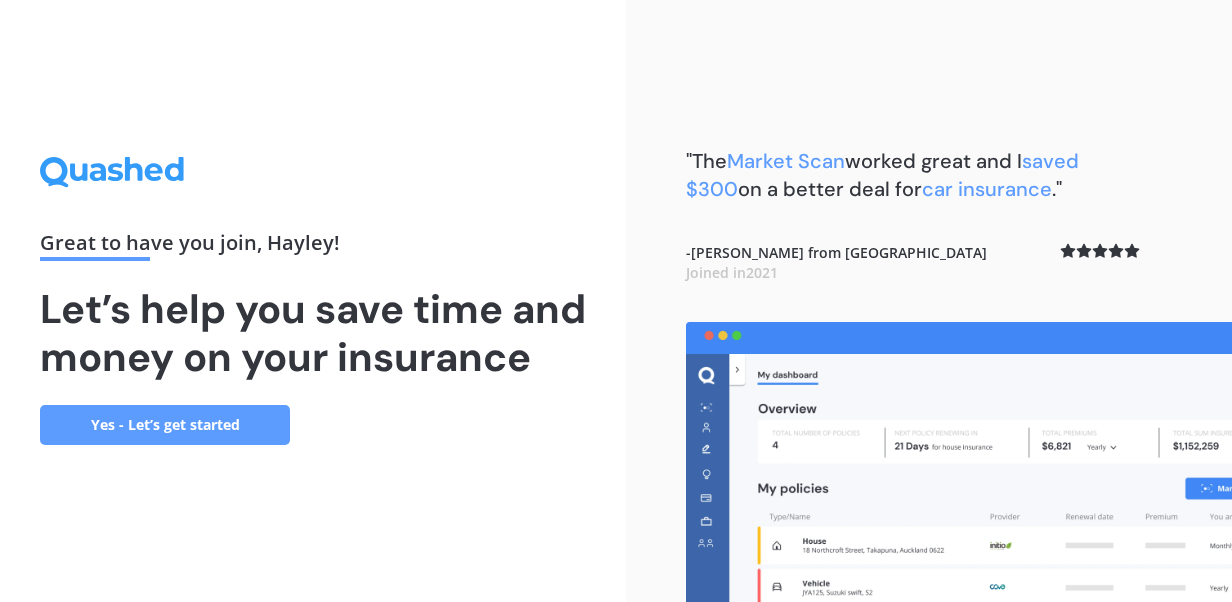 click on "Yes - Let’s get started" at bounding box center [165, 425] 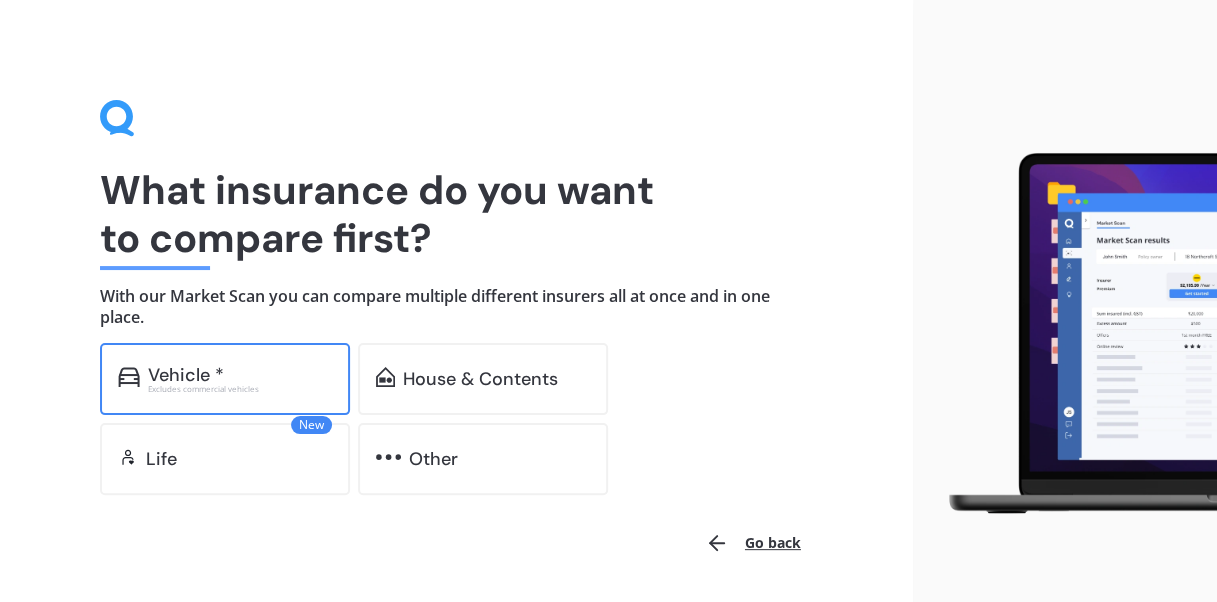 click on "Vehicle *" at bounding box center [240, 375] 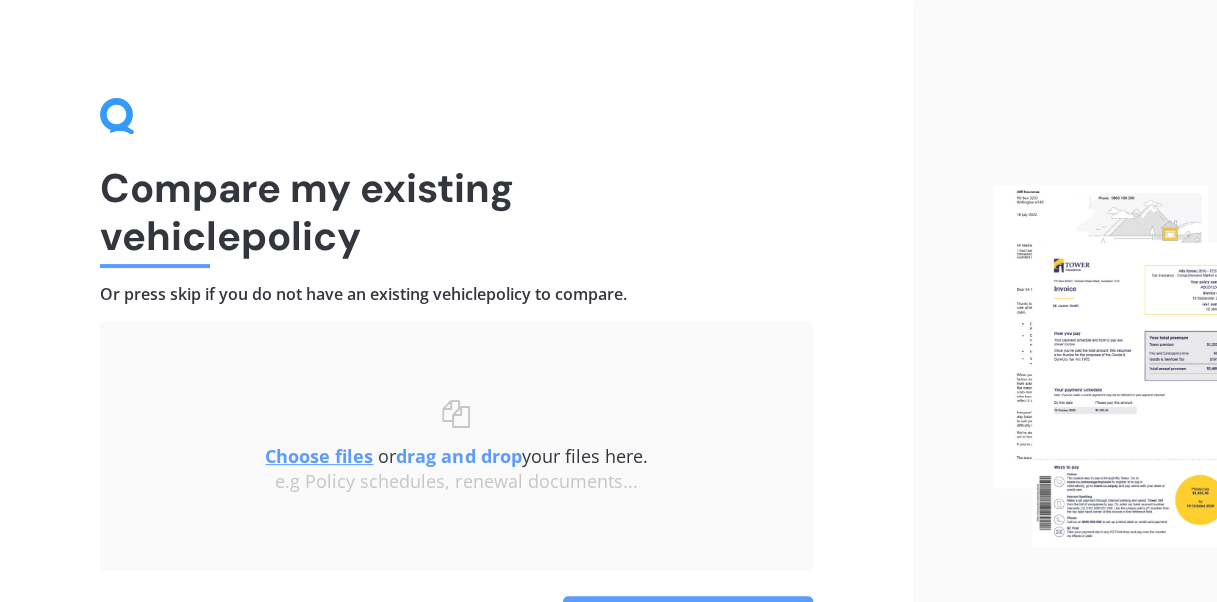 scroll, scrollTop: 134, scrollLeft: 0, axis: vertical 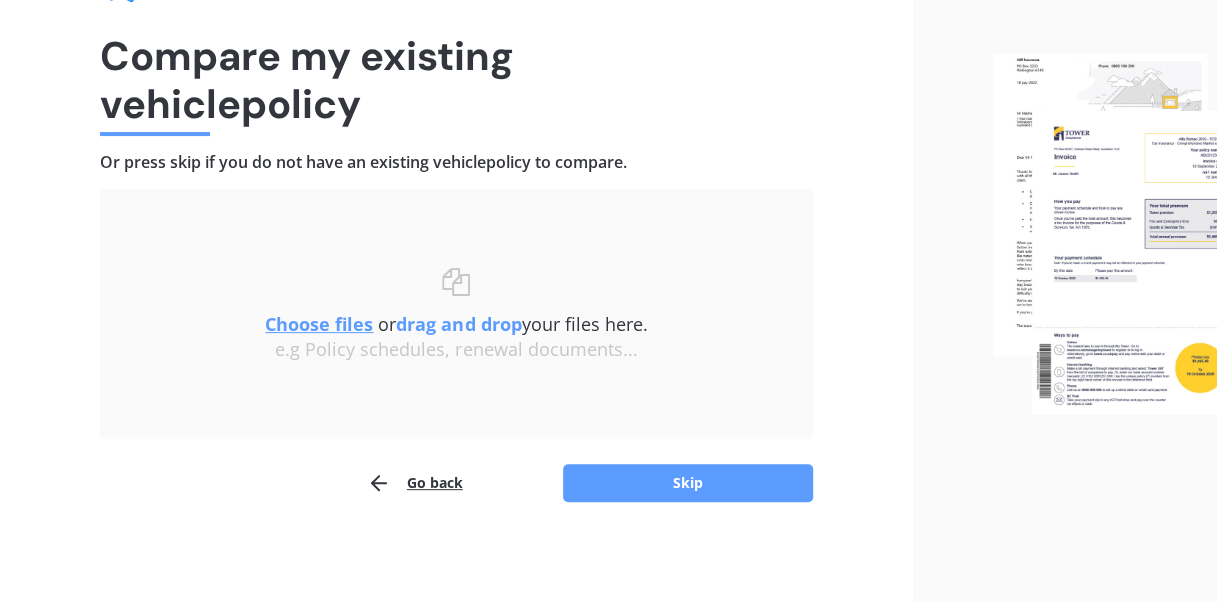 click on "Choose files" at bounding box center (319, 324) 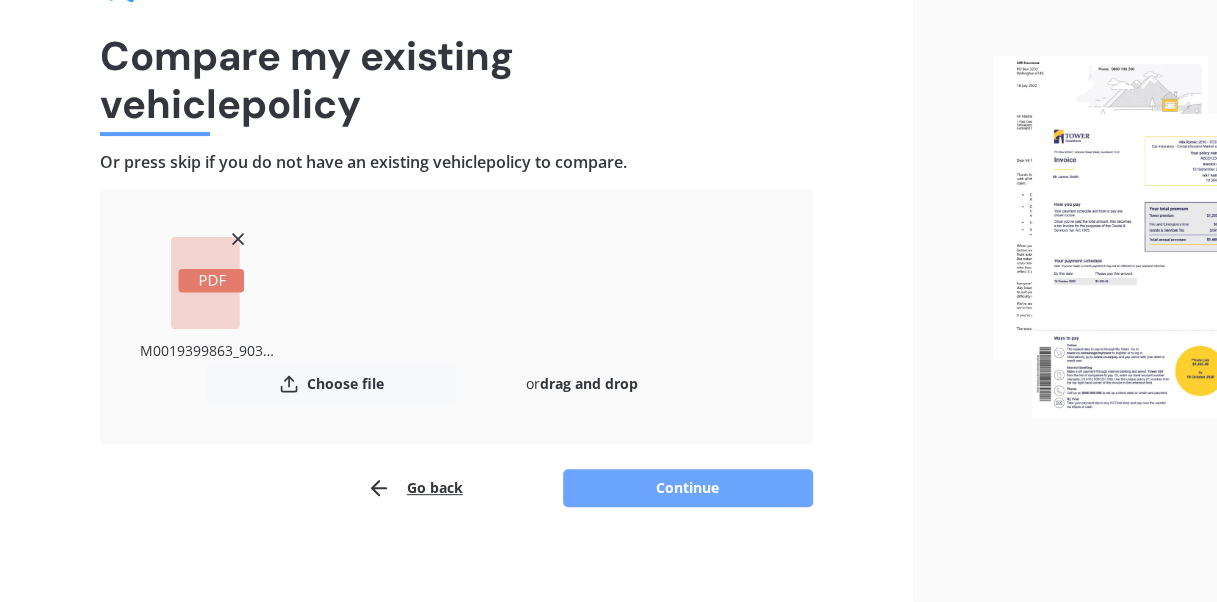 click on "Continue" at bounding box center (688, 488) 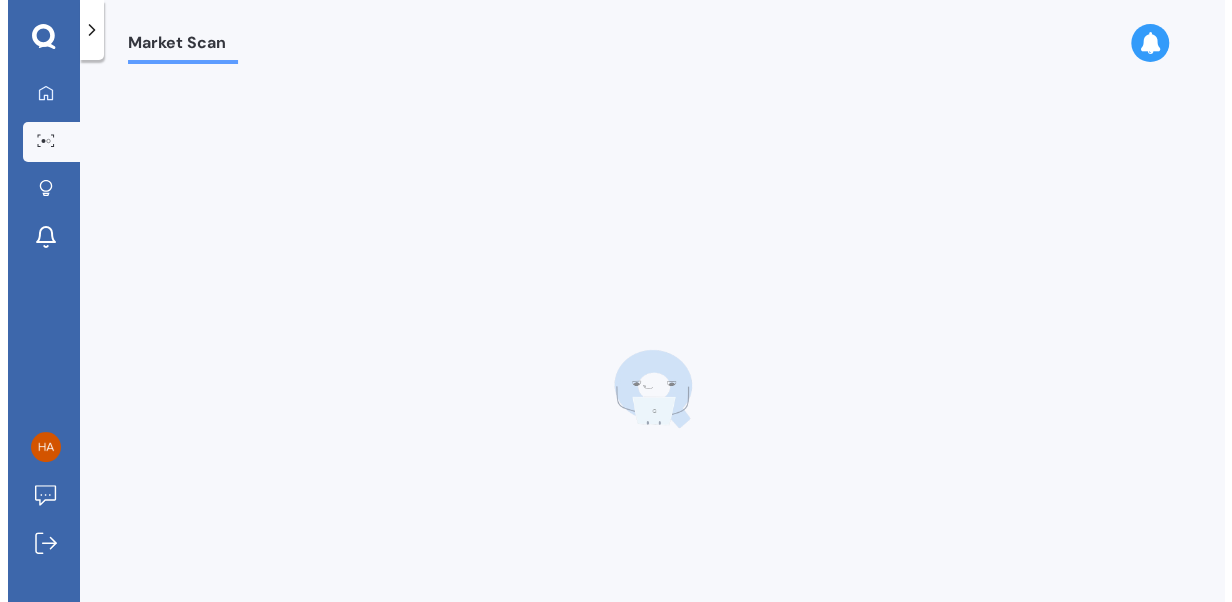scroll, scrollTop: 0, scrollLeft: 0, axis: both 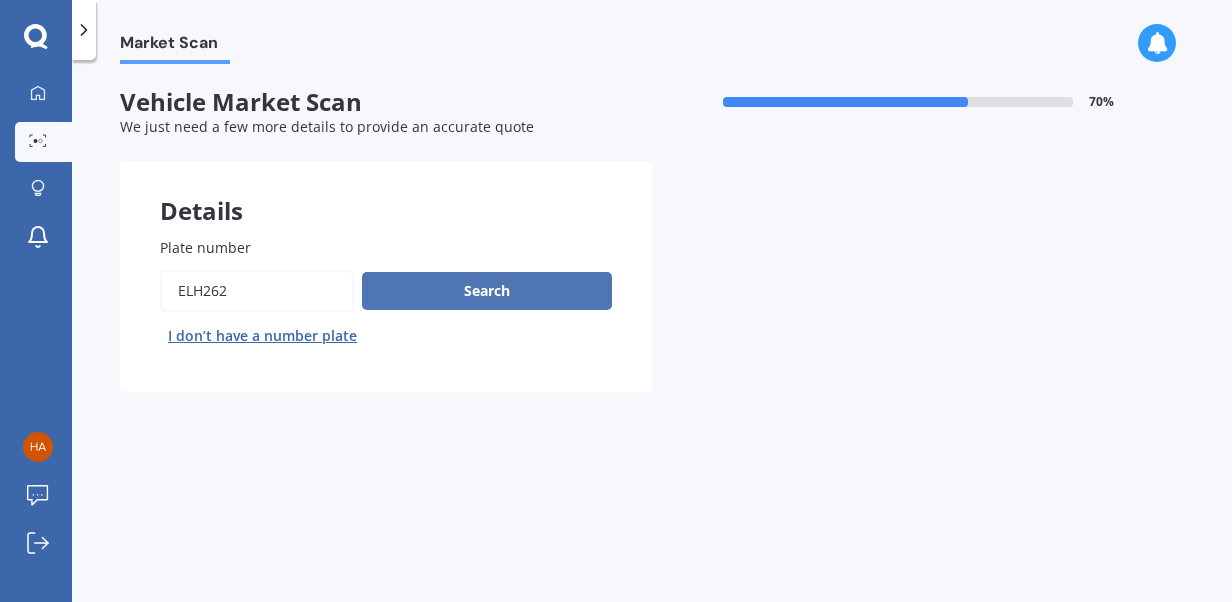 click on "Search" at bounding box center [487, 291] 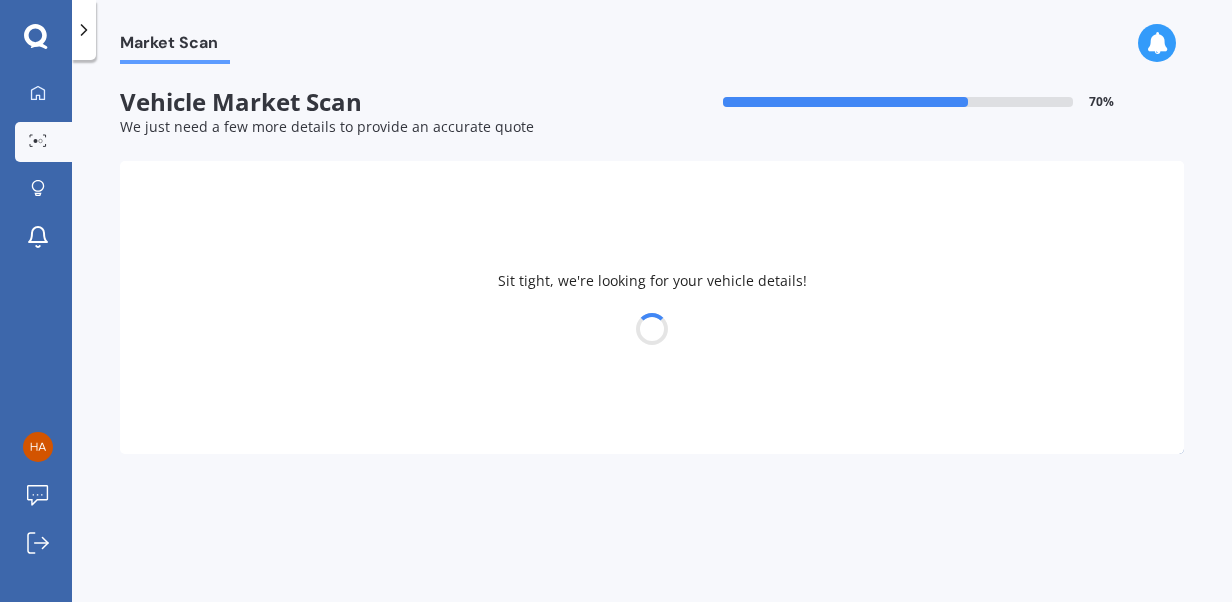 select on "SKODA" 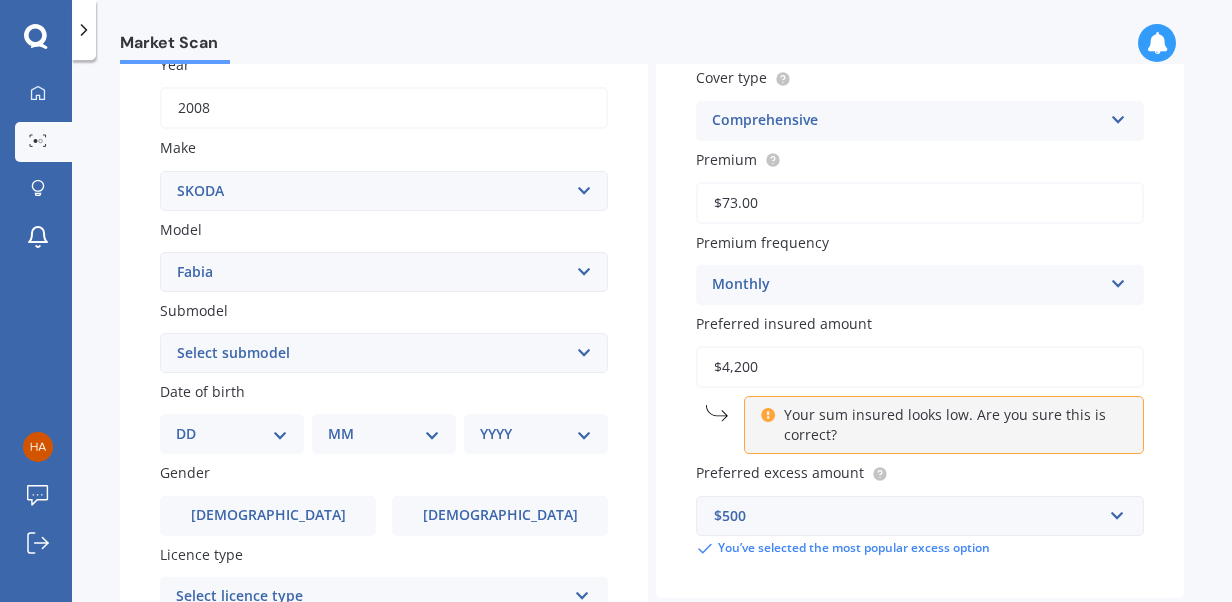 scroll, scrollTop: 318, scrollLeft: 0, axis: vertical 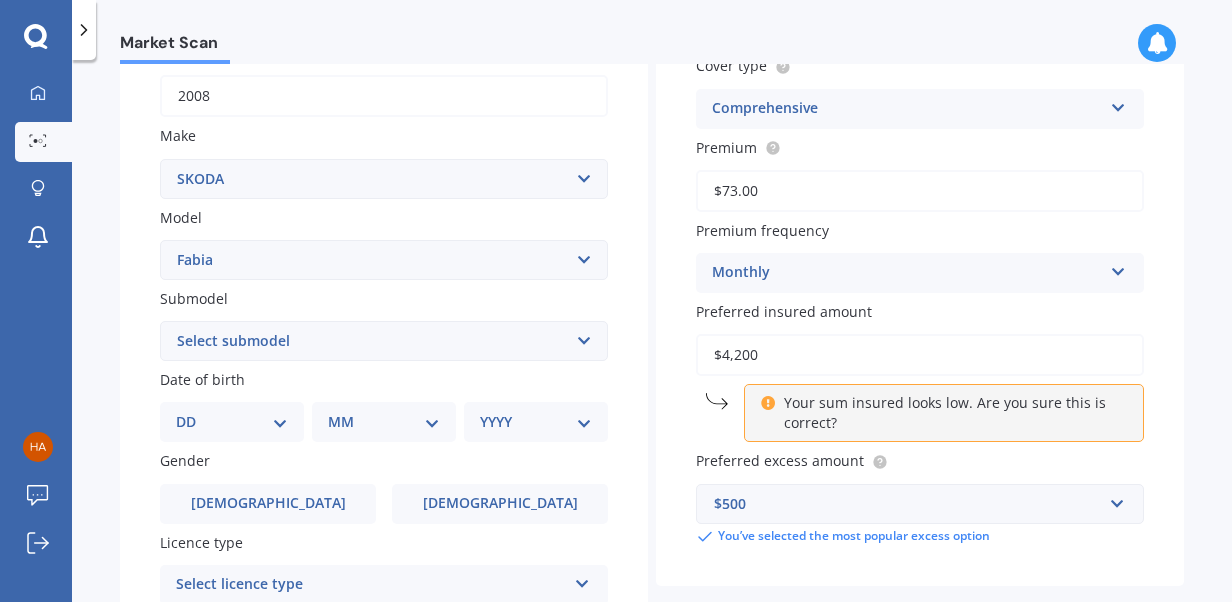 click on "Select submodel (All other) 1.2 TSi 77KW 1.4 8KW TSI DSG 1.2P/7A vRS VRS Petrol Turbo" at bounding box center [384, 341] 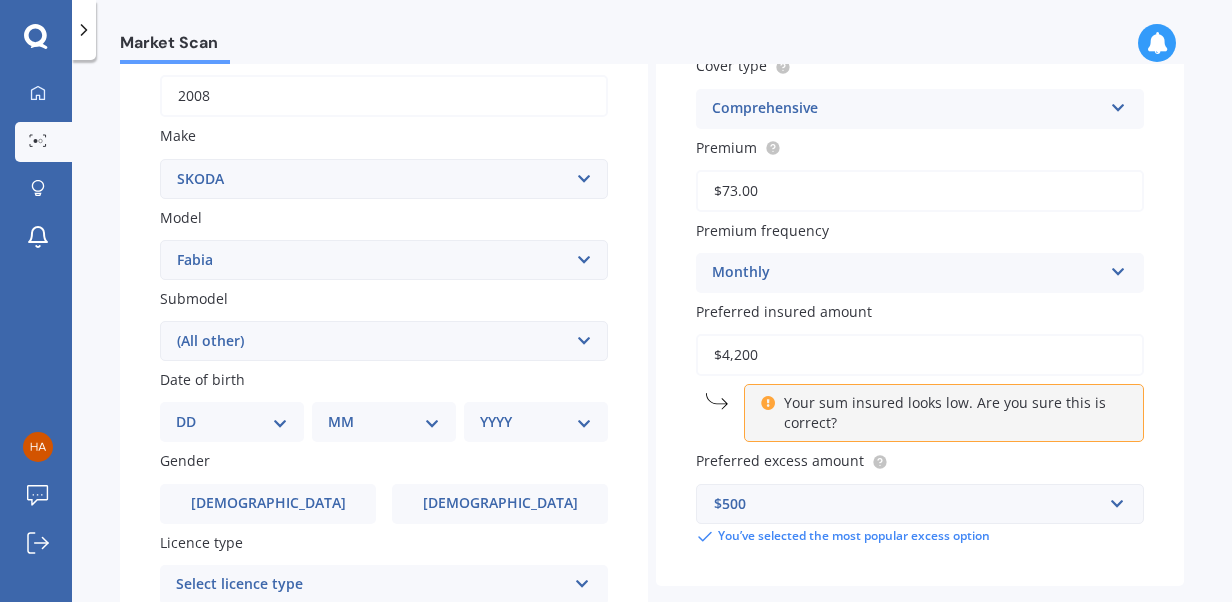 click on "Select submodel (All other) 1.2 TSi 77KW 1.4 8KW TSI DSG 1.2P/7A vRS VRS Petrol Turbo" at bounding box center [384, 341] 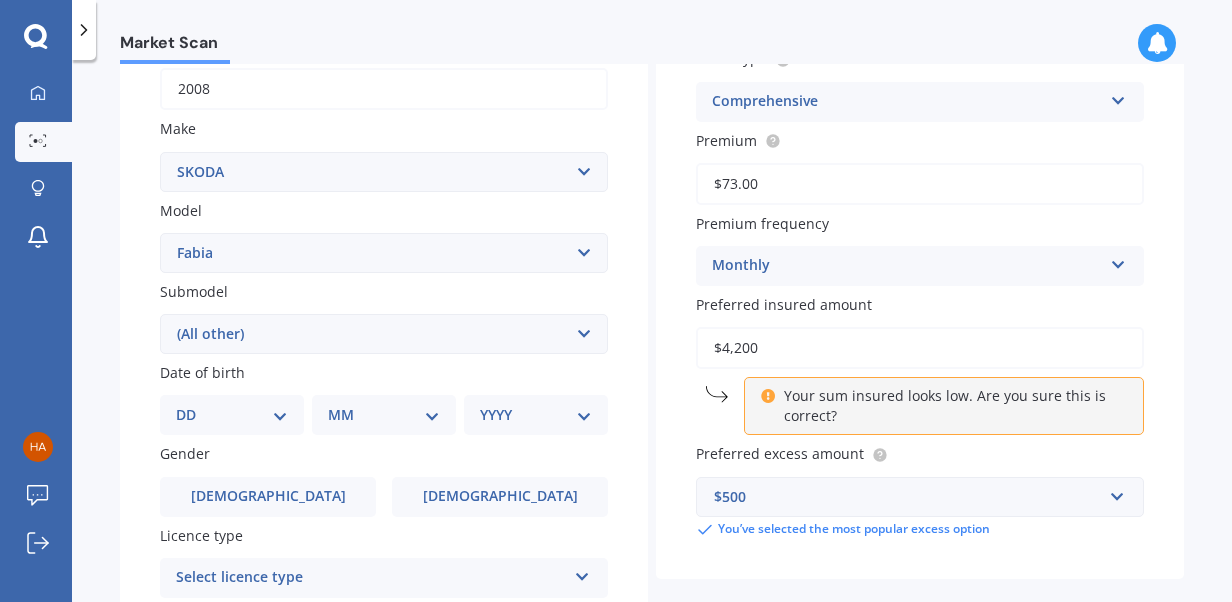 scroll, scrollTop: 338, scrollLeft: 0, axis: vertical 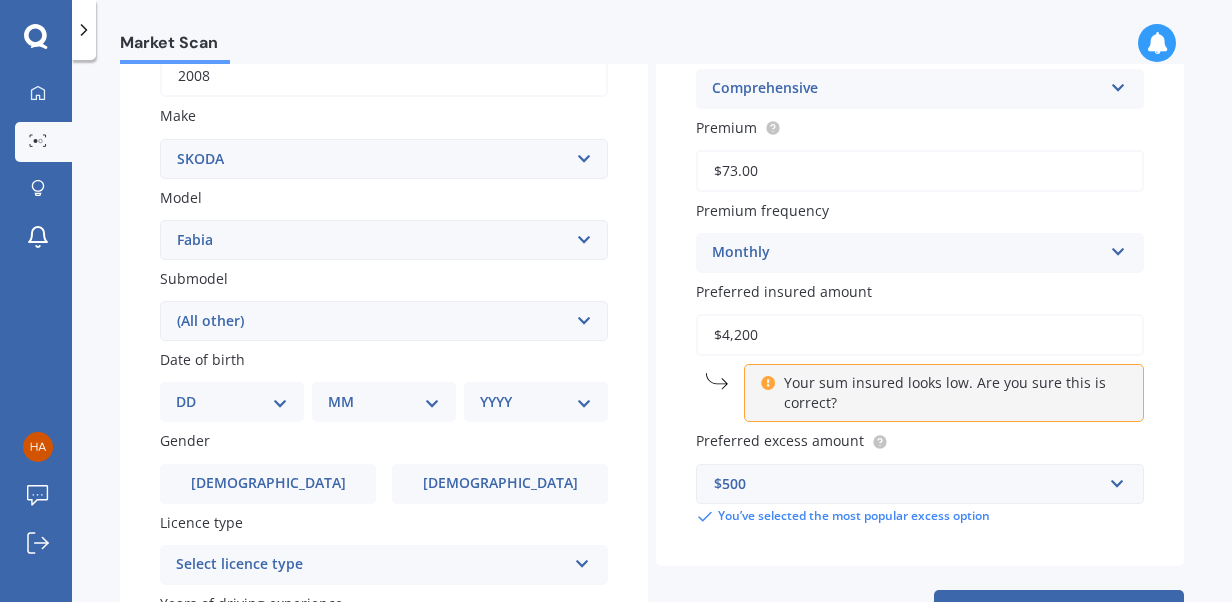click on "Select submodel (All other) 1.2 TSi 77KW 1.4 8KW TSI DSG 1.2P/7A vRS VRS Petrol Turbo" at bounding box center (384, 321) 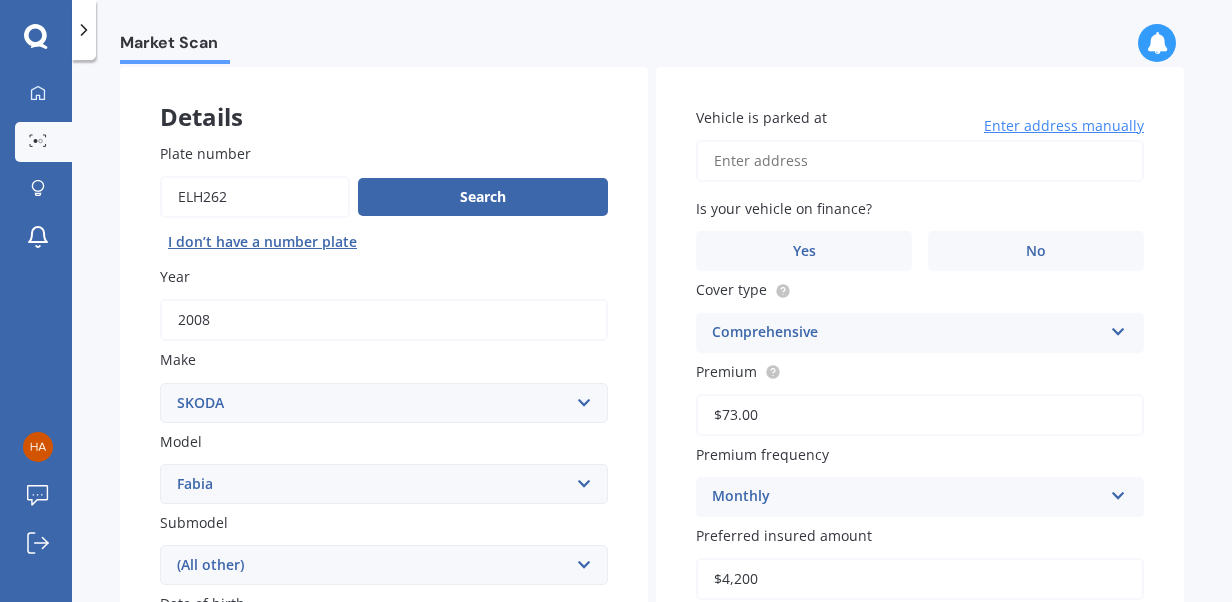scroll, scrollTop: 94, scrollLeft: 0, axis: vertical 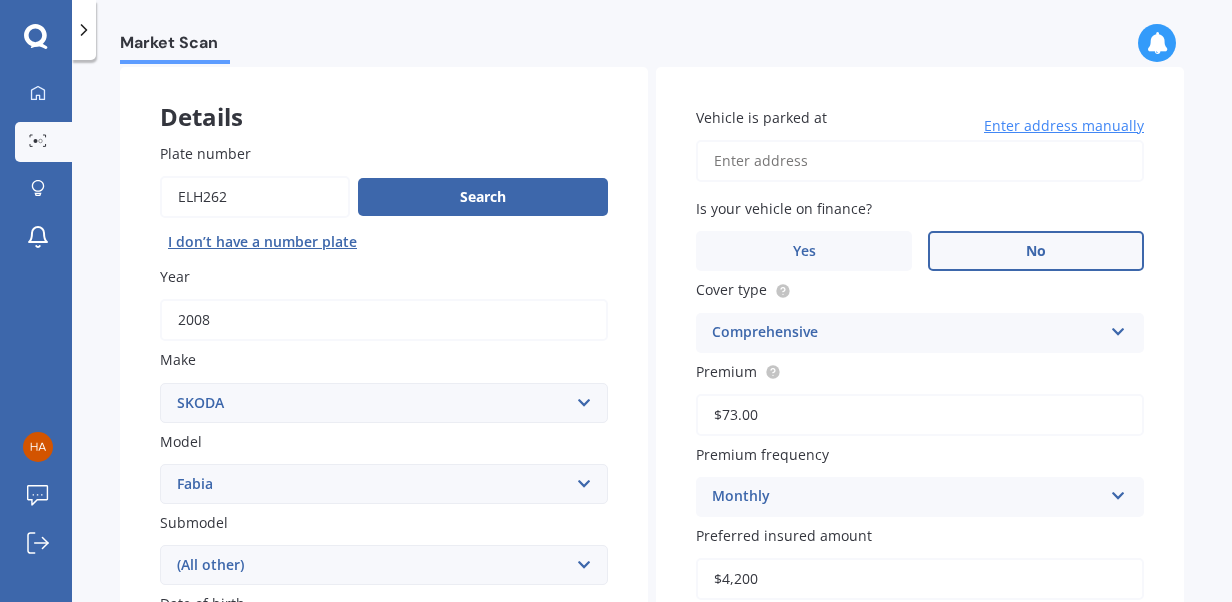 click on "No" at bounding box center [1036, 251] 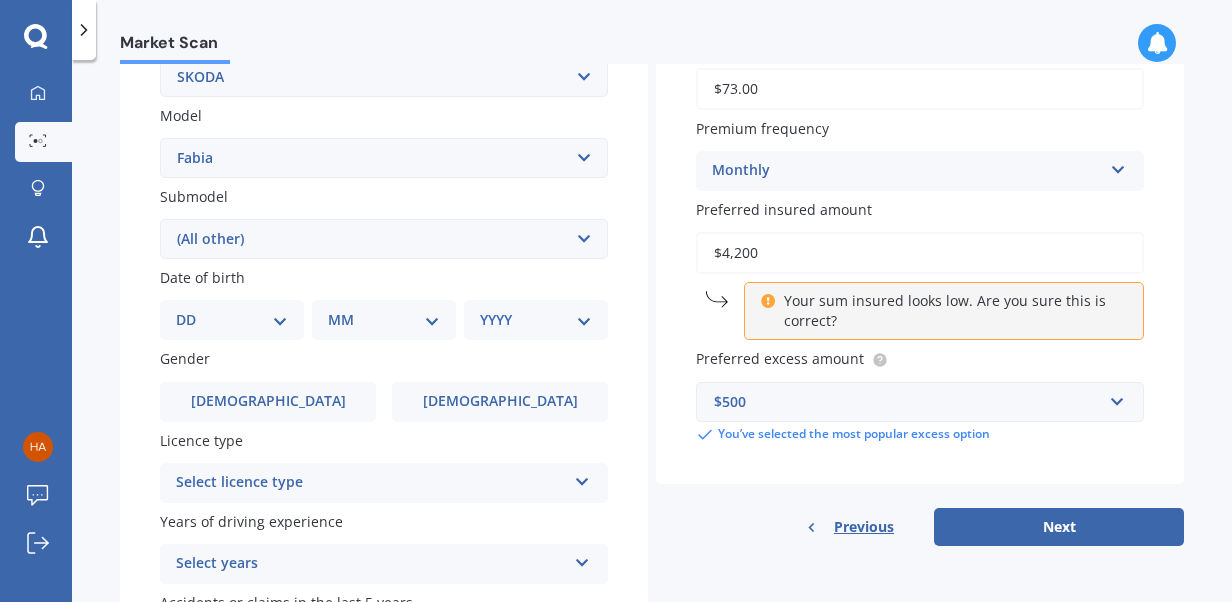 scroll, scrollTop: 462, scrollLeft: 0, axis: vertical 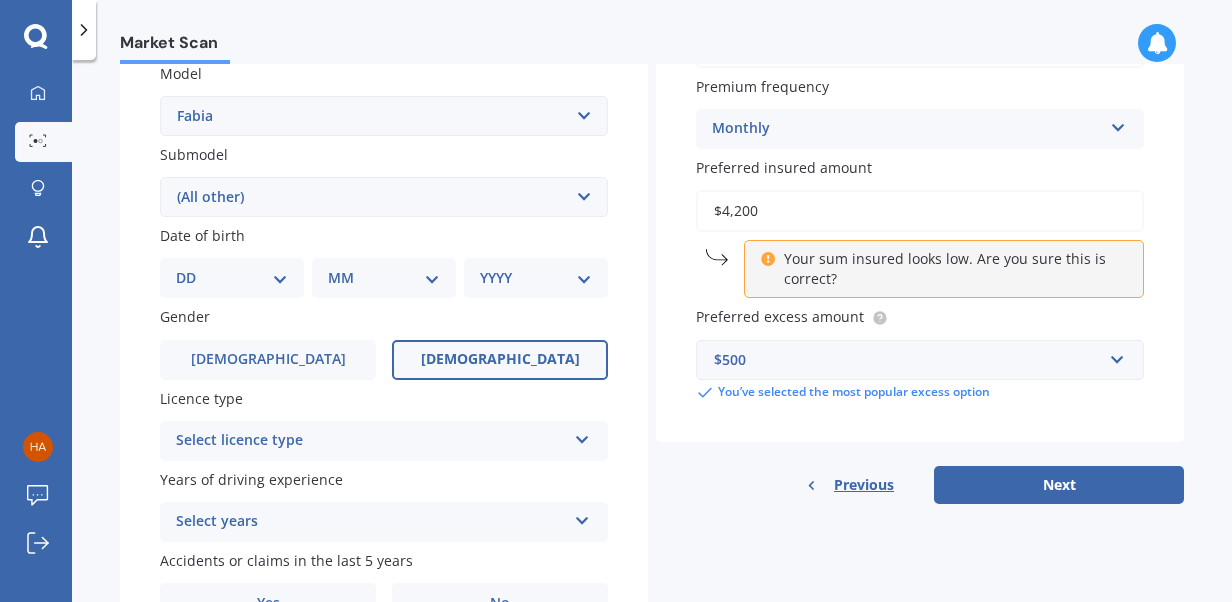 click on "[DEMOGRAPHIC_DATA]" at bounding box center (500, 359) 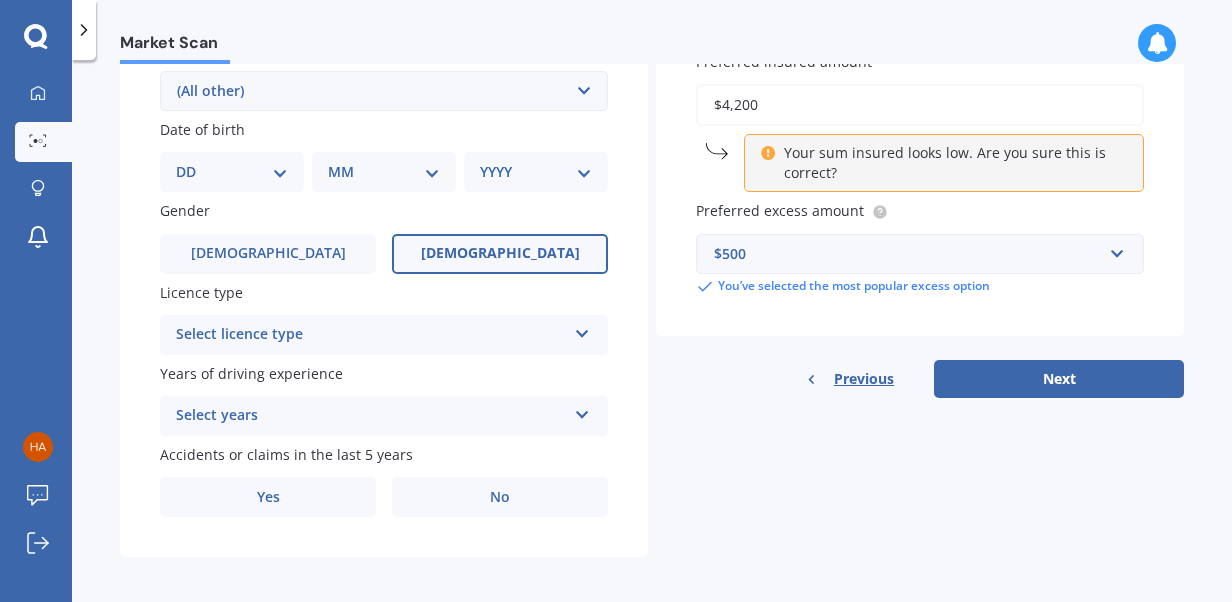 click on "Select licence type" at bounding box center (371, 335) 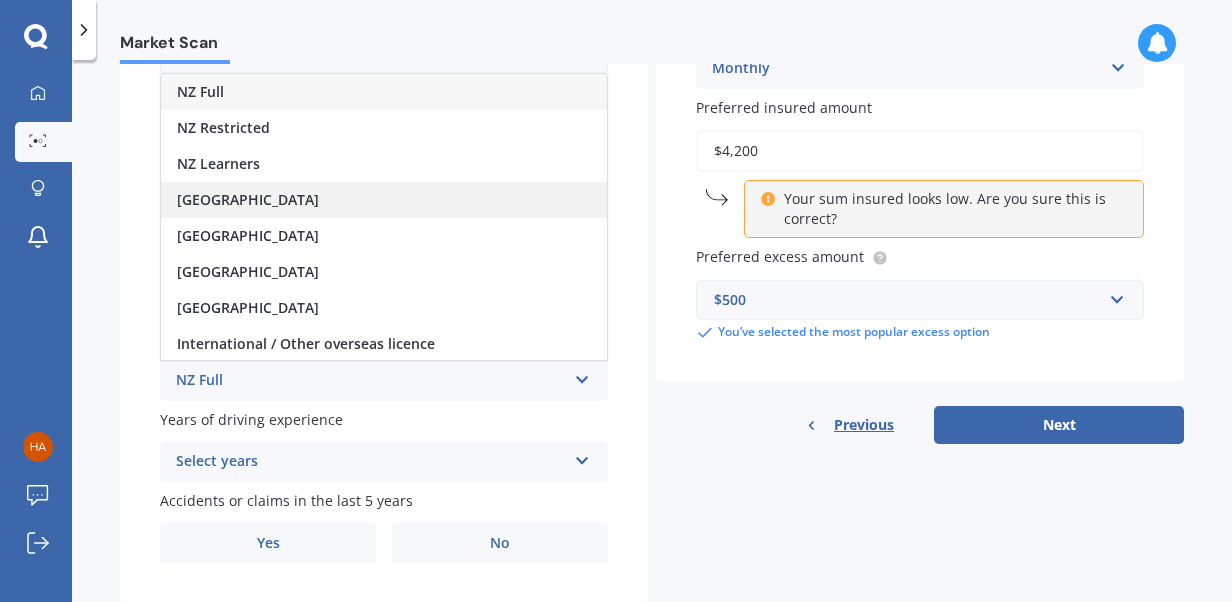 scroll, scrollTop: 512, scrollLeft: 0, axis: vertical 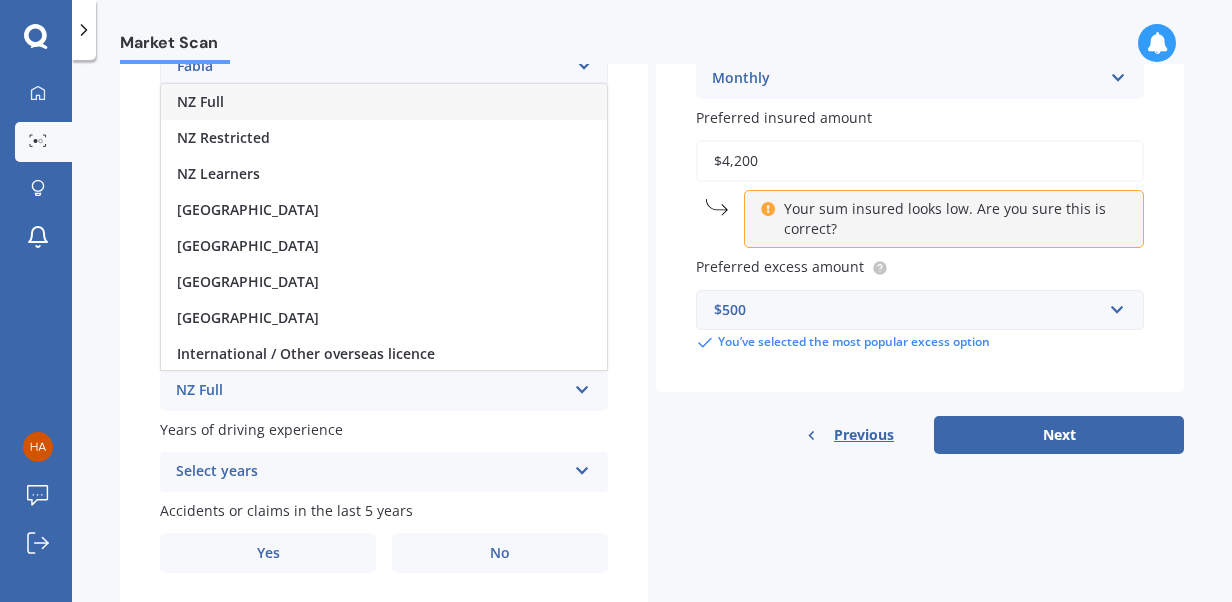 click on "Market Scan Vehicle Market Scan 70 % We just need a few more details to provide an accurate quote Details Plate number Search I don’t have a number plate Year [DATE] Make Select make AC ALFA ROMEO ASTON [PERSON_NAME] AUDI AUSTIN BEDFORD Bentley BMW BYD CADILLAC CAN-AM CHERY CHEVROLET CHRYSLER Citroen CRUISEAIR CUPRA DAEWOO DAIHATSU DAIMLER DAMON DIAHATSU DODGE EXOCET FACTORY FIVE FERRARI FIAT Fiord FLEETWOOD FORD FOTON FRASER GEELY GENESIS GEORGIE BOY GMC GREAT WALL GWM [PERSON_NAME] HINO [PERSON_NAME] HOLIDAY RAMBLER HONDA HUMMER HYUNDAI INFINITI ISUZU IVECO JAC JAECOO JAGUAR JEEP KGM KIA LADA LAMBORGHINI LANCIA LANDROVER LDV LEXUS LINCOLN LOTUS LUNAR M.G M.G. MAHINDRA MASERATI MAZDA MCLAREN MERCEDES AMG Mercedes Benz MERCEDES-AMG MERCURY MINI MITSUBISHI [PERSON_NAME] NEWMAR Nissan OMODA OPEL OXFORD PEUGEOT Plymouth Polestar PONTIAC PORSCHE PROTON RAM Range Rover Rayne RENAULT ROLLS ROYCE ROVER SAAB SATURN SEAT SHELBY SKODA SMART SSANGYONG SUBARU SUZUKI TATA TESLA TIFFIN Toyota TRIUMPH TVR Vauxhall VOLKSWAGEN VOLVO ZX 1.4" at bounding box center [652, 335] 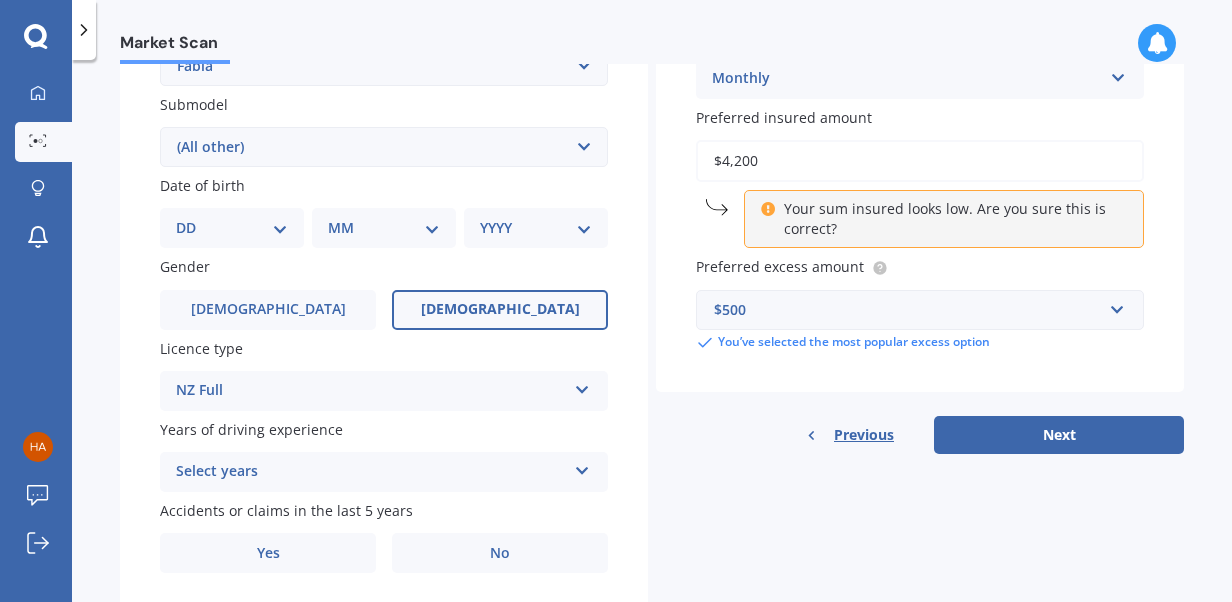 scroll, scrollTop: 578, scrollLeft: 0, axis: vertical 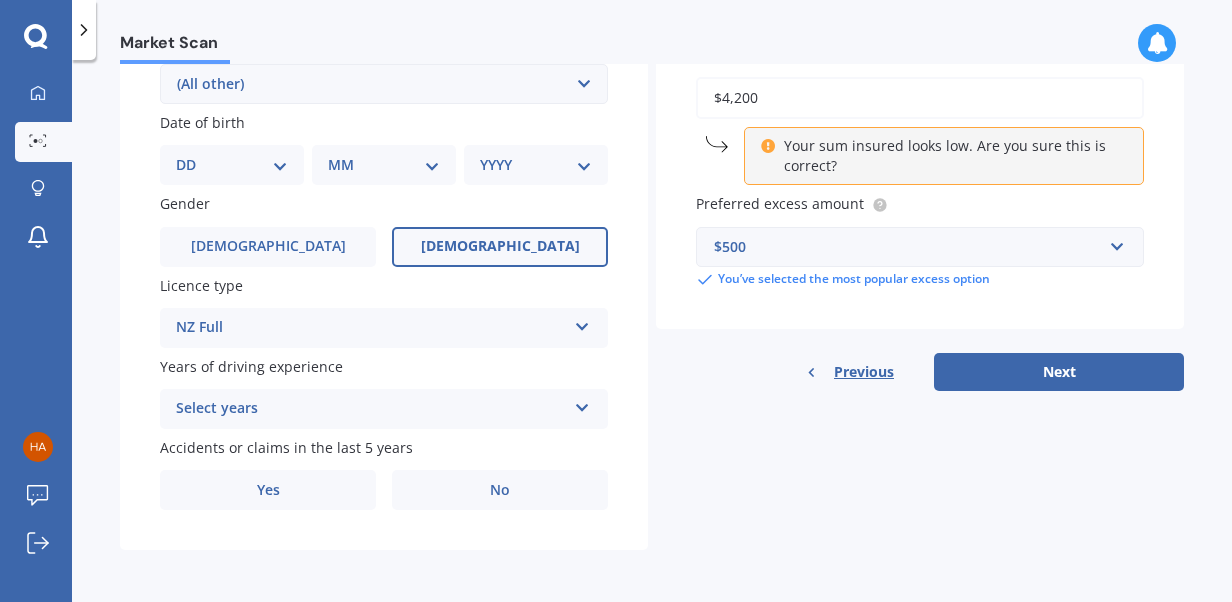 click on "Select years" at bounding box center [371, 409] 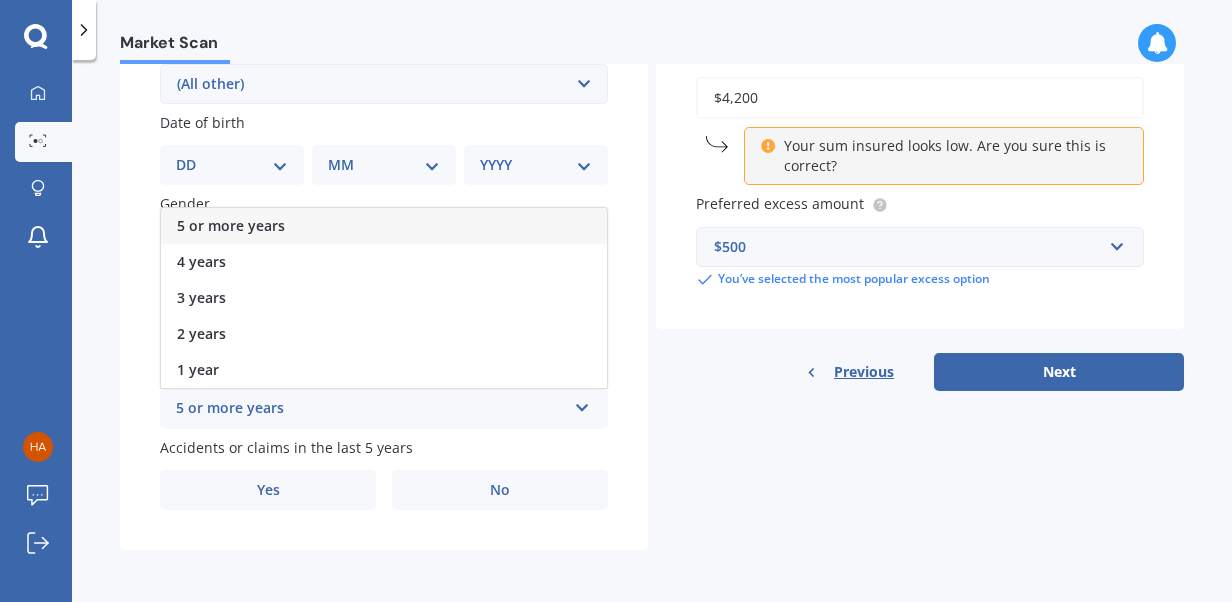 click on "5 or more years" at bounding box center (231, 225) 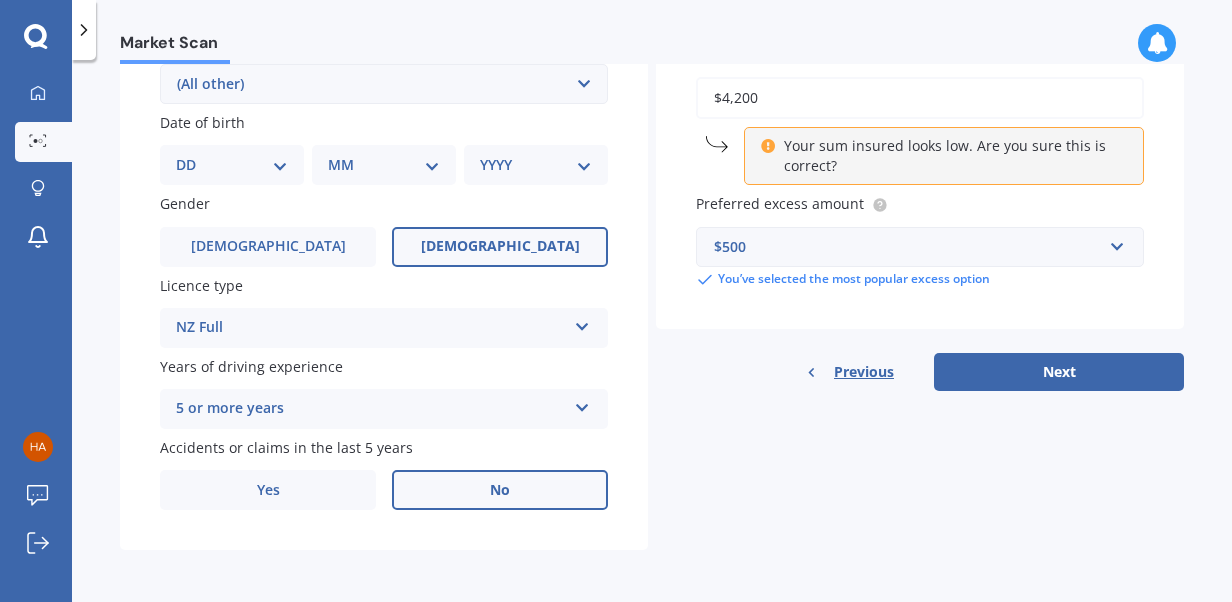 click on "No" at bounding box center (500, 490) 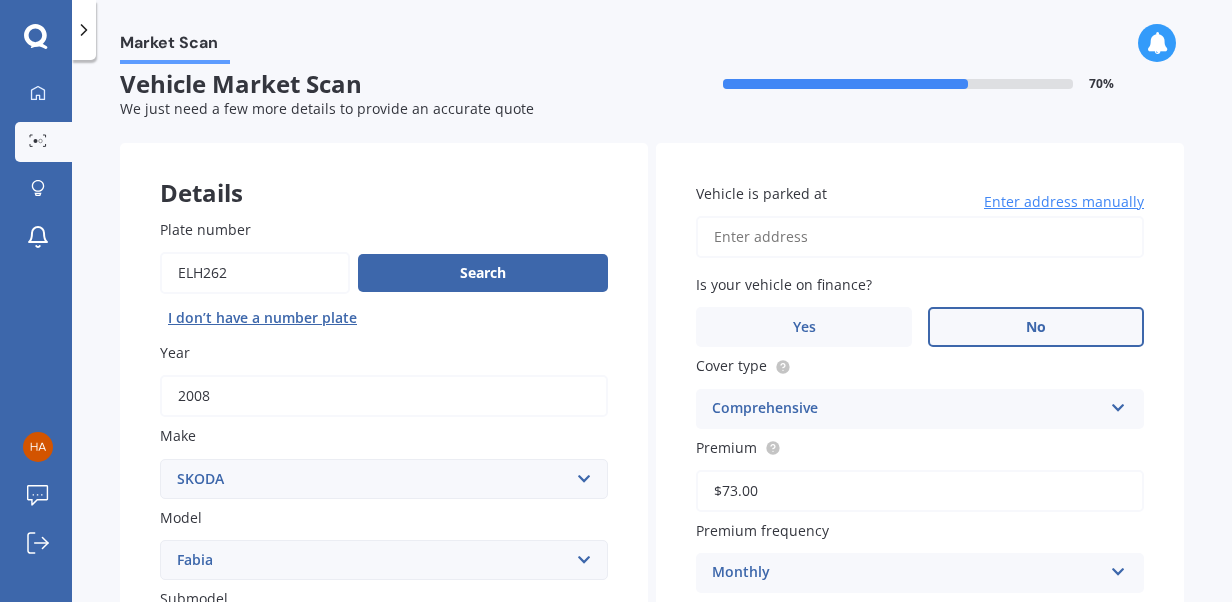 scroll, scrollTop: 4, scrollLeft: 0, axis: vertical 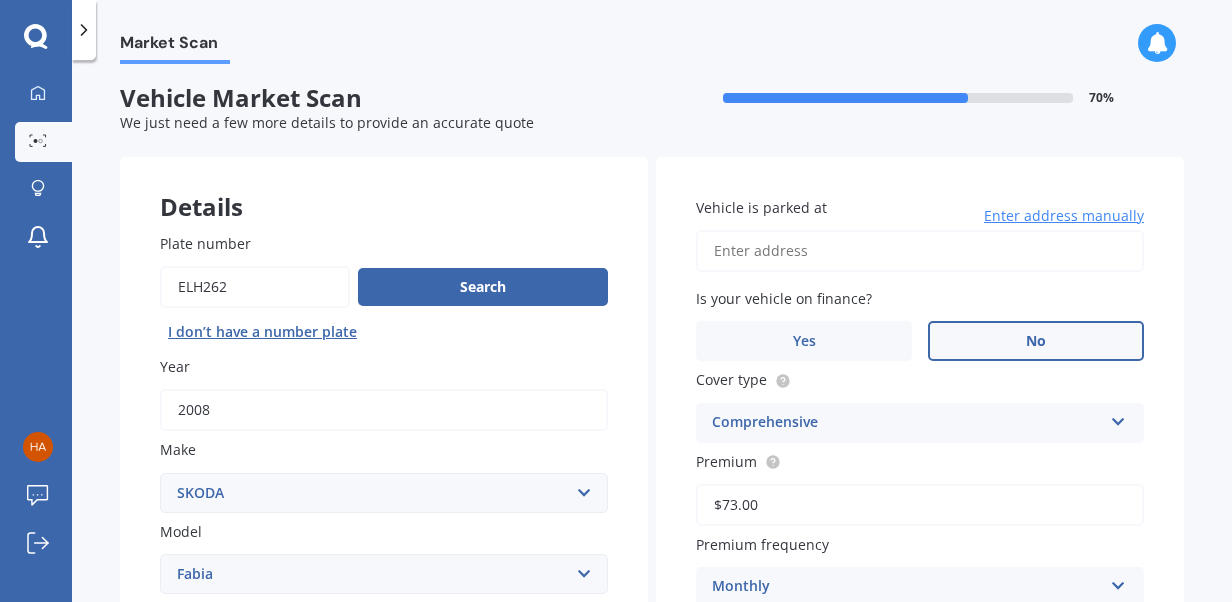 click on "Vehicle is parked at" at bounding box center [920, 251] 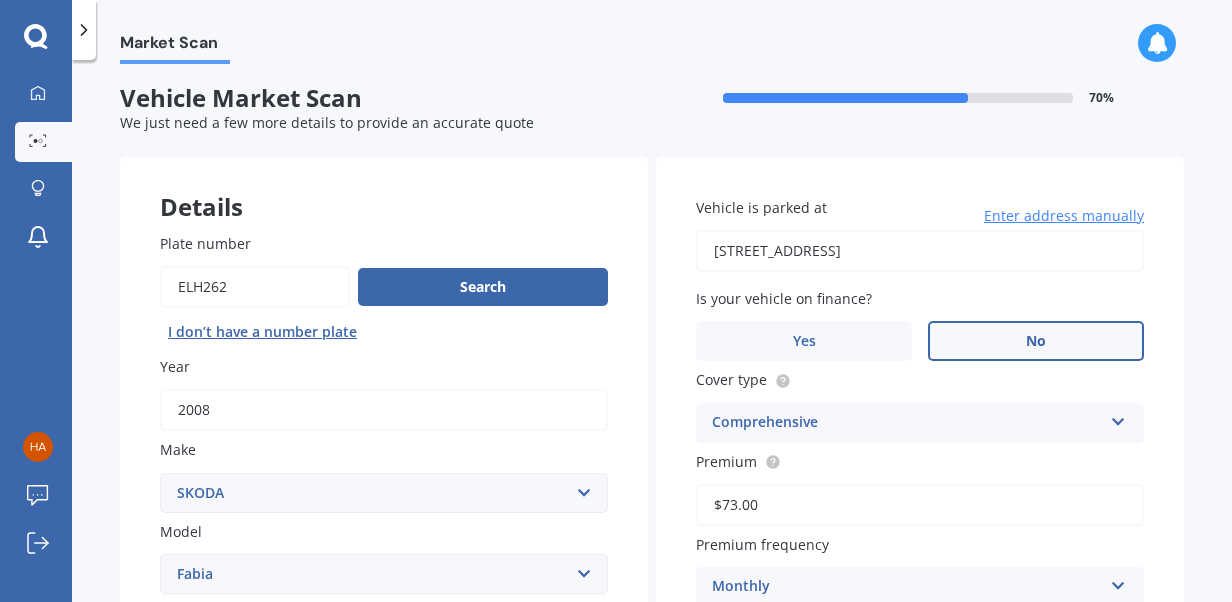 type on "[STREET_ADDRESS]" 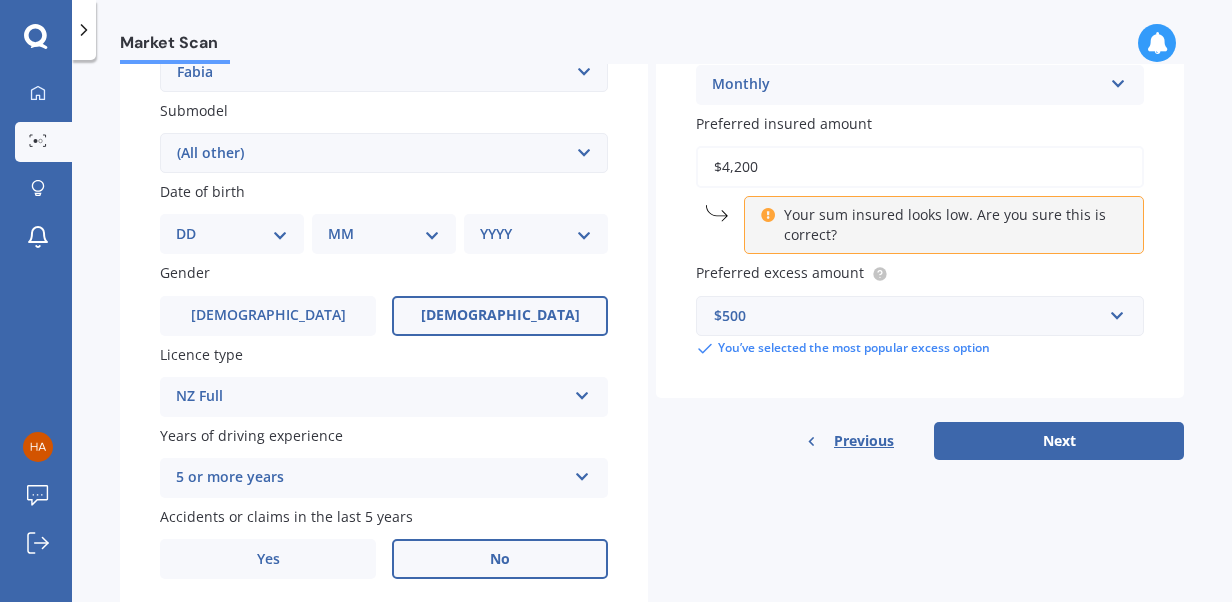 scroll, scrollTop: 578, scrollLeft: 0, axis: vertical 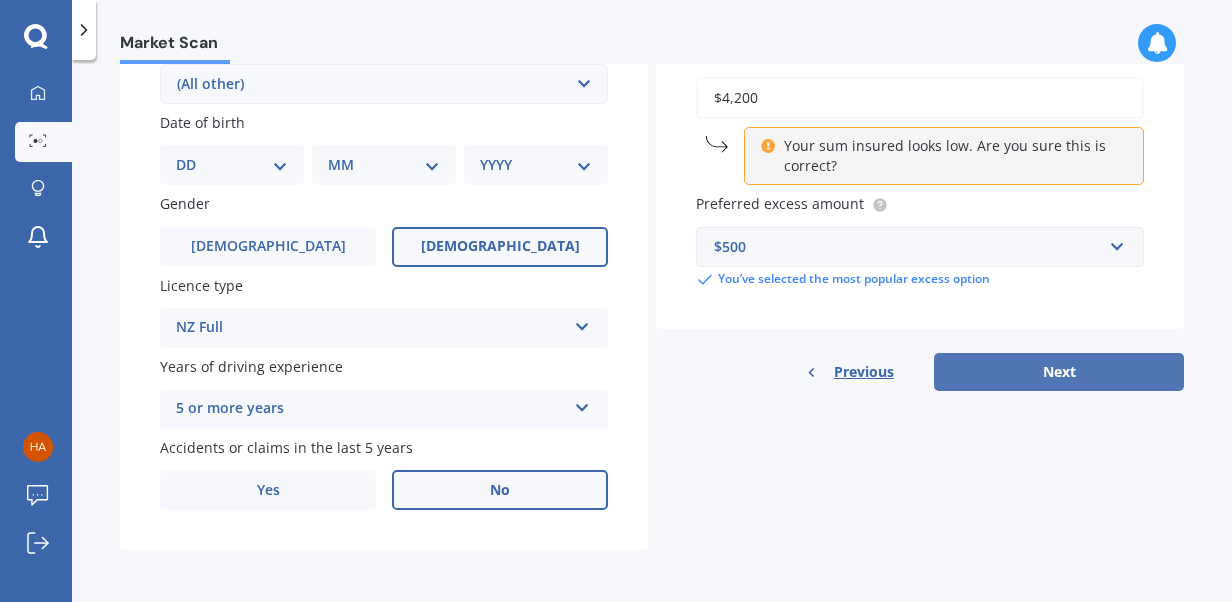 click on "Next" at bounding box center [1059, 372] 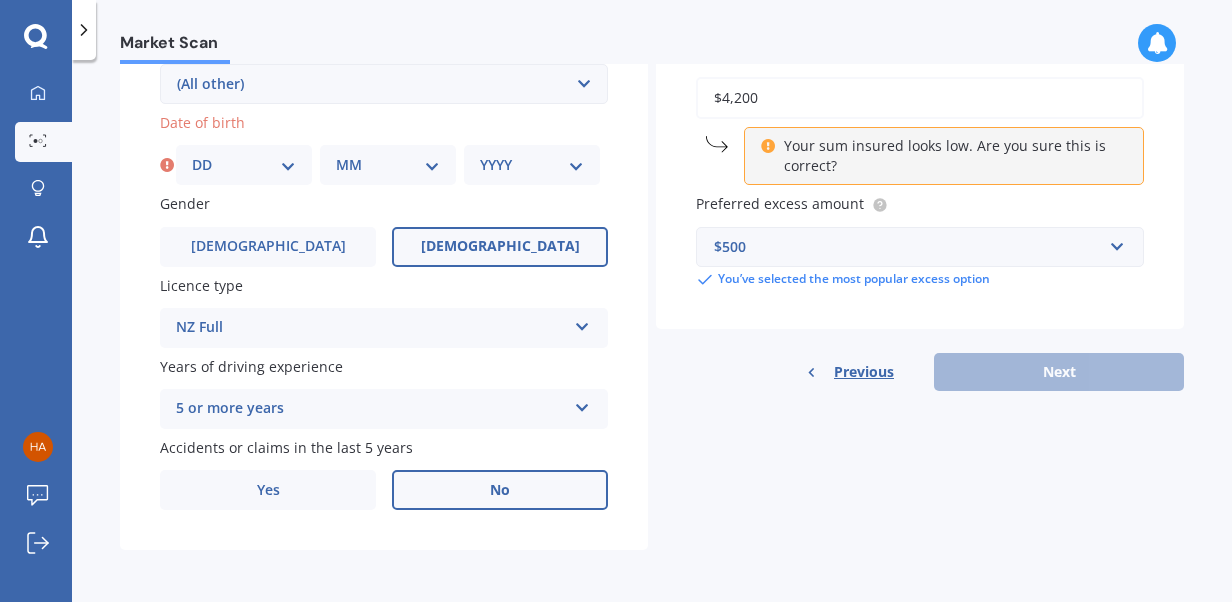click on "DD 01 02 03 04 05 06 07 08 09 10 11 12 13 14 15 16 17 18 19 20 21 22 23 24 25 26 27 28 29 30 31" at bounding box center (244, 165) 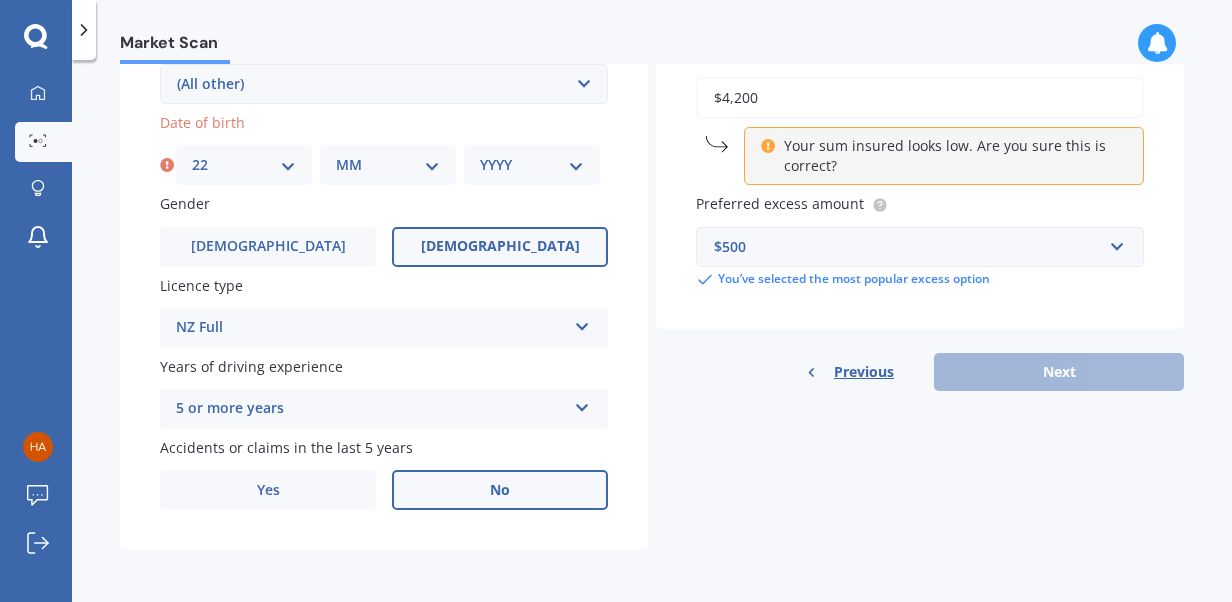click on "DD 01 02 03 04 05 06 07 08 09 10 11 12 13 14 15 16 17 18 19 20 21 22 23 24 25 26 27 28 29 30 31" at bounding box center (244, 165) 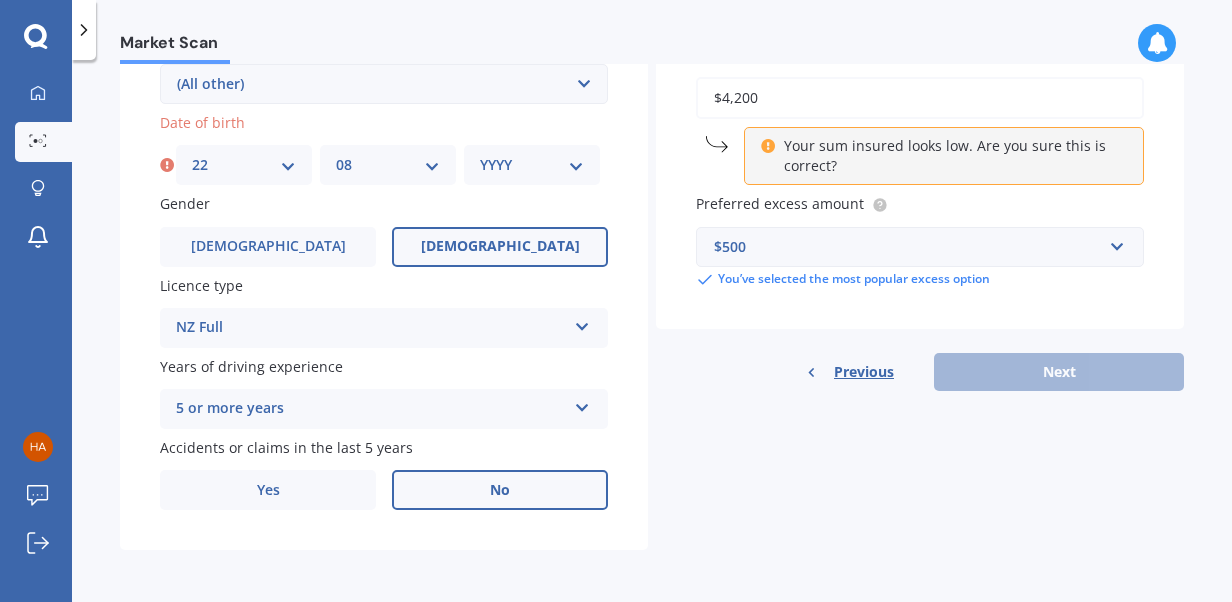 click on "MM 01 02 03 04 05 06 07 08 09 10 11 12" at bounding box center (388, 165) 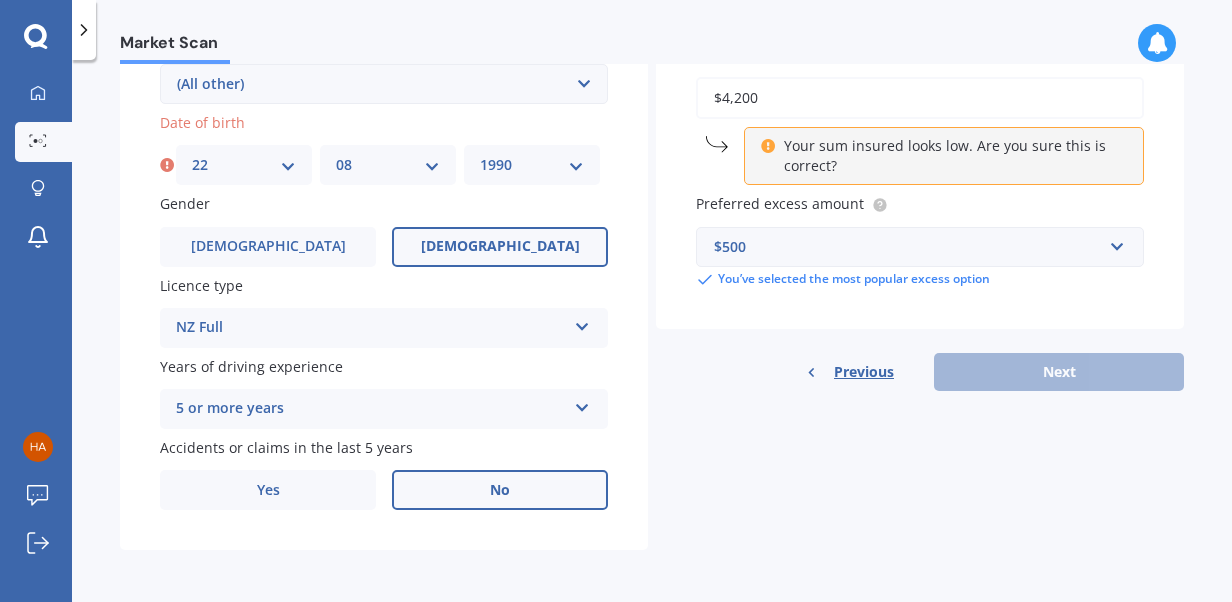 click on "YYYY 2025 2024 2023 2022 2021 2020 2019 2018 2017 2016 2015 2014 2013 2012 2011 2010 2009 2008 2007 2006 2005 2004 2003 2002 2001 2000 1999 1998 1997 1996 1995 1994 1993 1992 1991 1990 1989 1988 1987 1986 1985 1984 1983 1982 1981 1980 1979 1978 1977 1976 1975 1974 1973 1972 1971 1970 1969 1968 1967 1966 1965 1964 1963 1962 1961 1960 1959 1958 1957 1956 1955 1954 1953 1952 1951 1950 1949 1948 1947 1946 1945 1944 1943 1942 1941 1940 1939 1938 1937 1936 1935 1934 1933 1932 1931 1930 1929 1928 1927 1926" at bounding box center [532, 165] 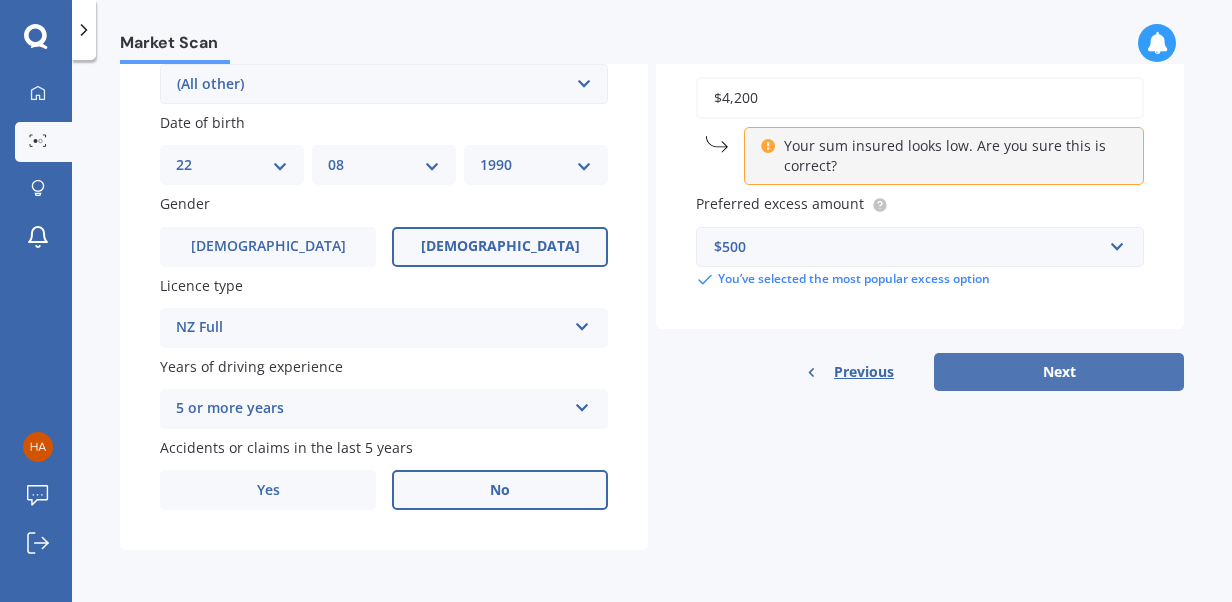 click on "Next" at bounding box center [1059, 372] 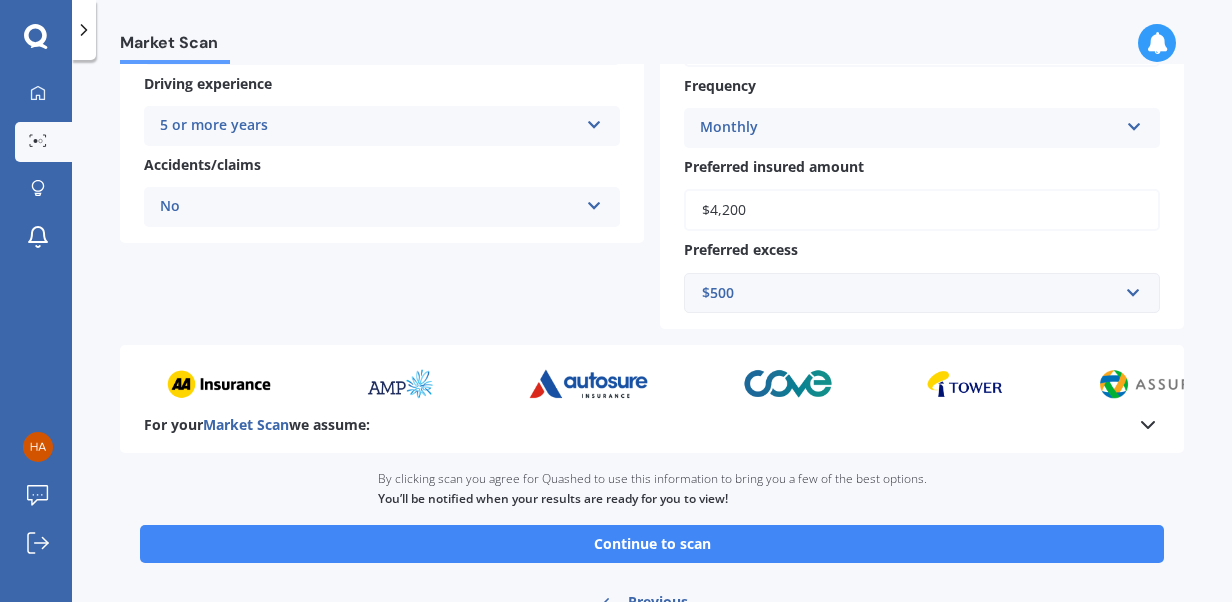 scroll, scrollTop: 435, scrollLeft: 0, axis: vertical 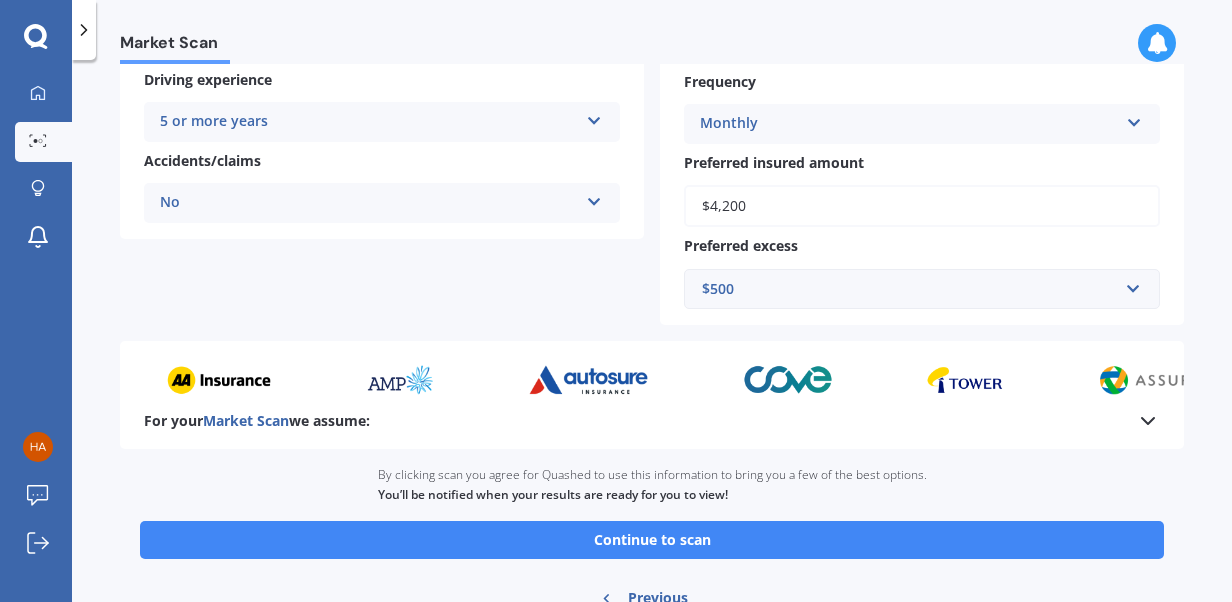 click on "Monthly" at bounding box center [909, 124] 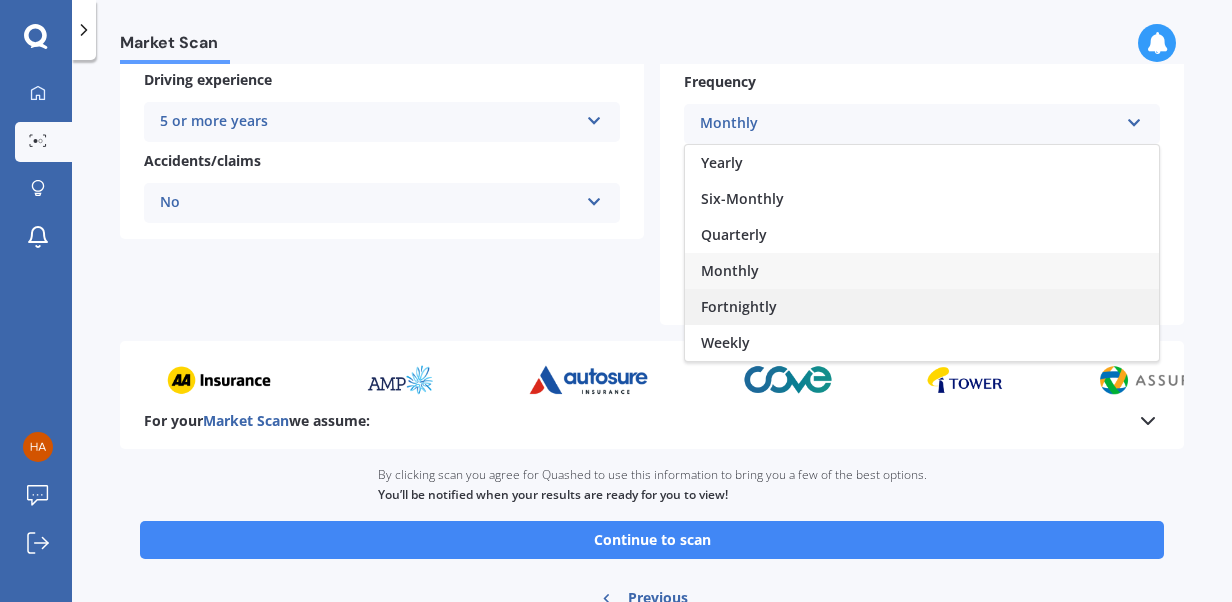 click on "Fortnightly" at bounding box center [739, 306] 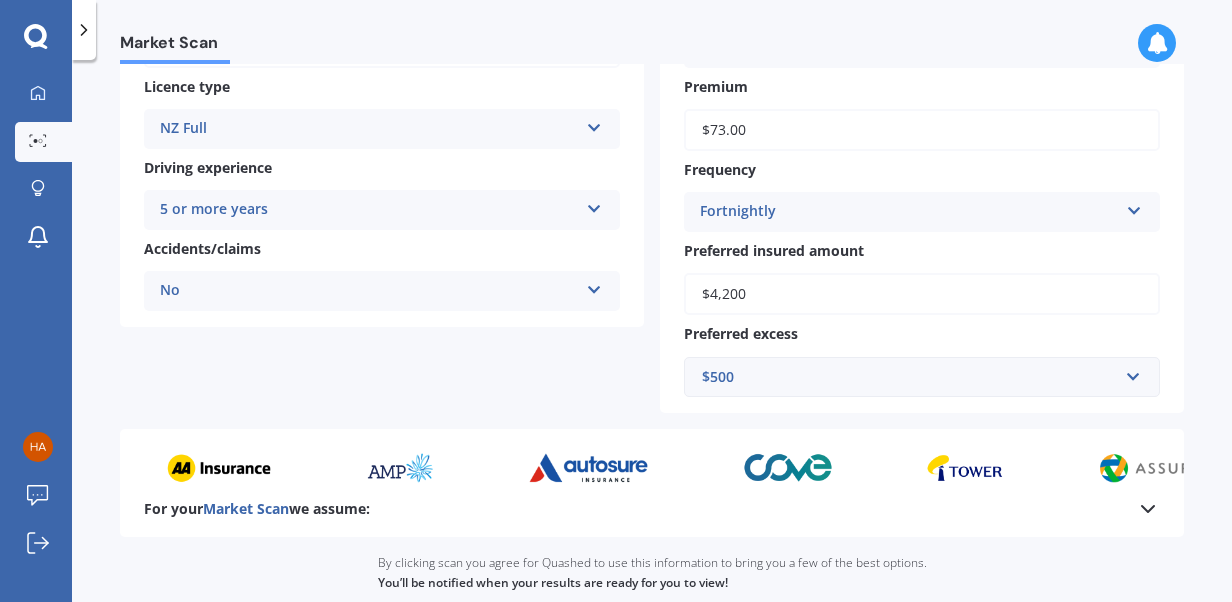 scroll, scrollTop: 346, scrollLeft: 0, axis: vertical 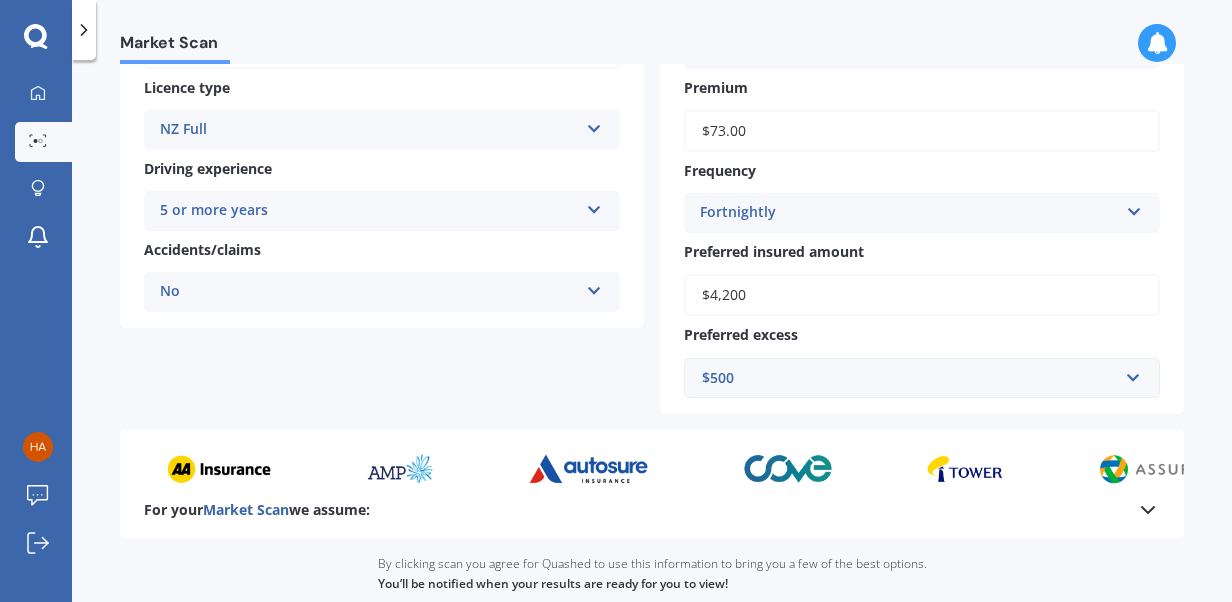 click on "Fortnightly" at bounding box center (909, 213) 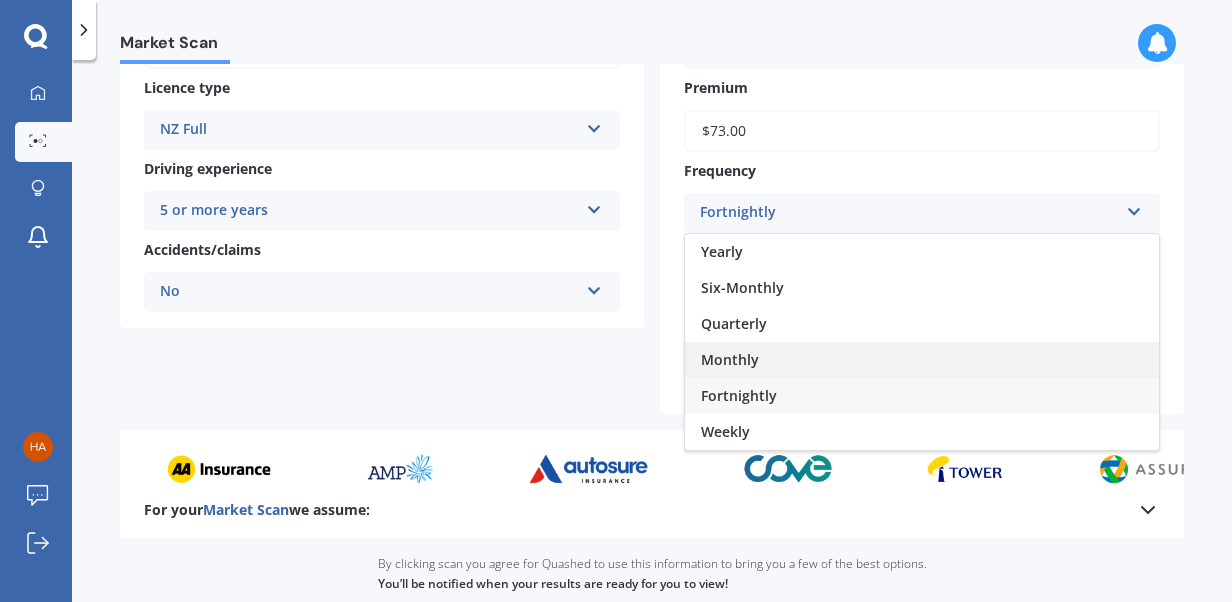 click on "Monthly" at bounding box center [730, 359] 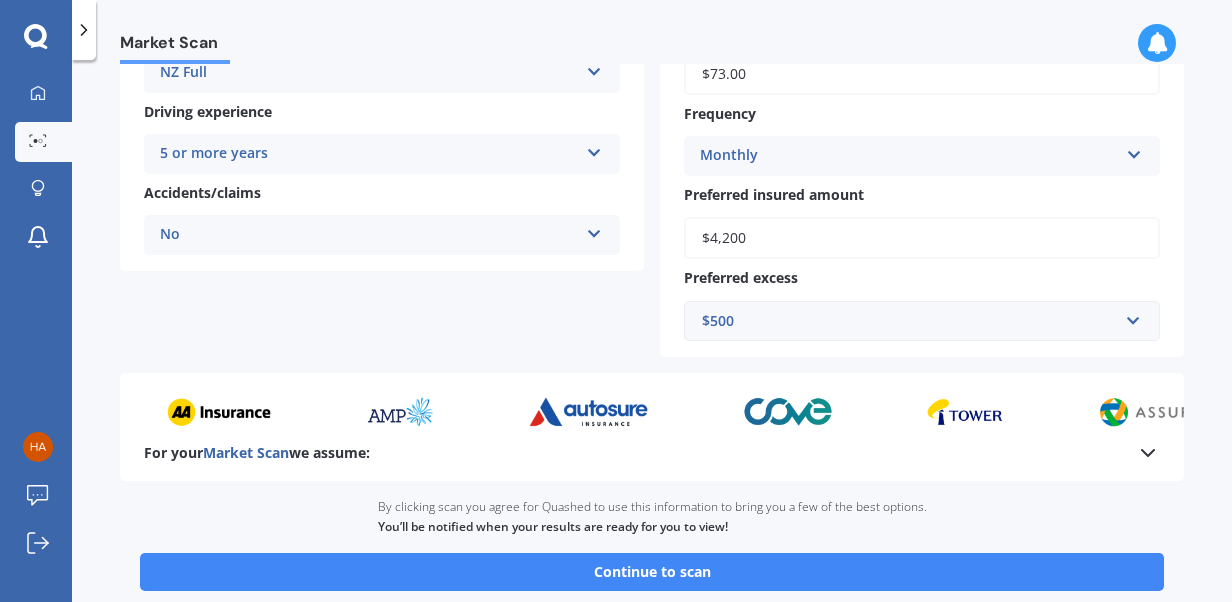 scroll, scrollTop: 516, scrollLeft: 0, axis: vertical 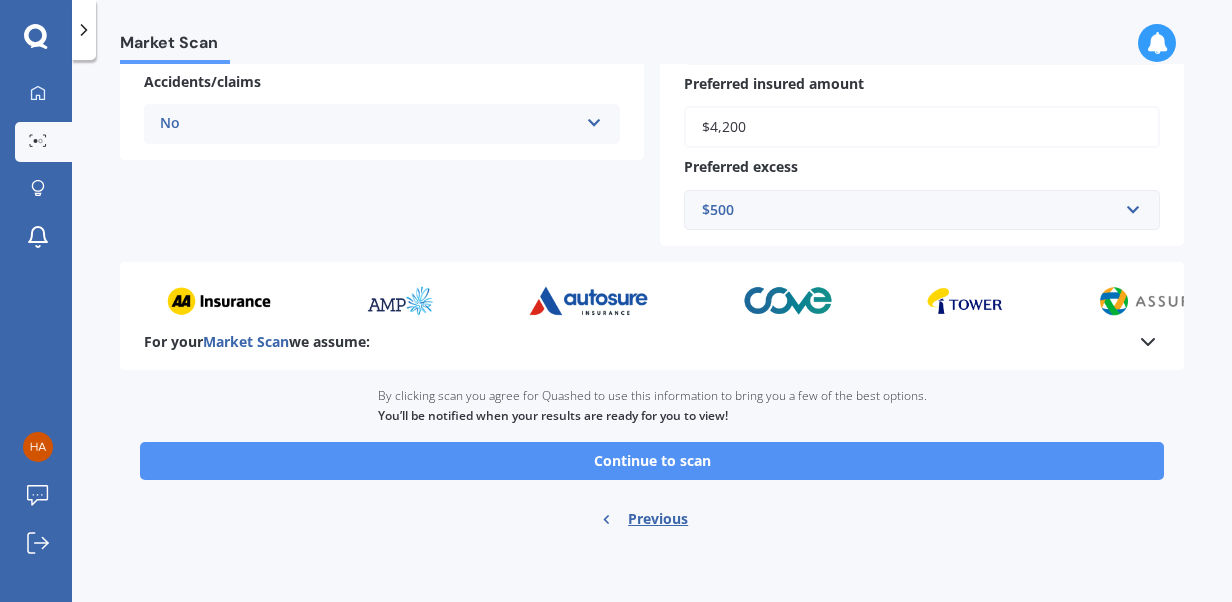 drag, startPoint x: 658, startPoint y: 481, endPoint x: 661, endPoint y: 471, distance: 10.440307 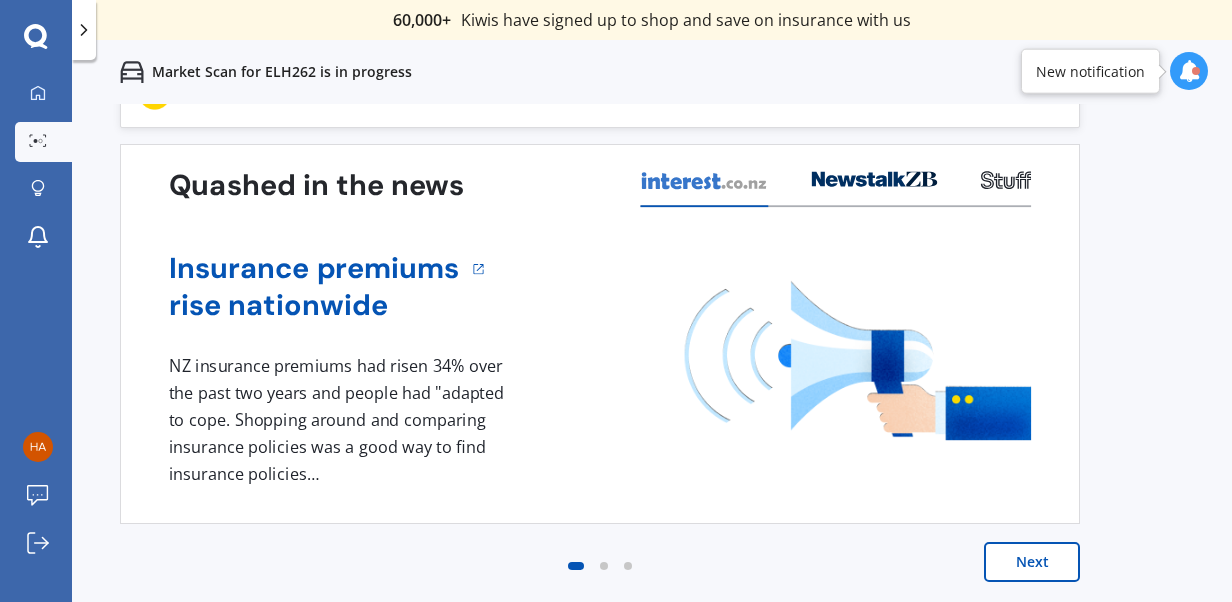 scroll, scrollTop: 0, scrollLeft: 0, axis: both 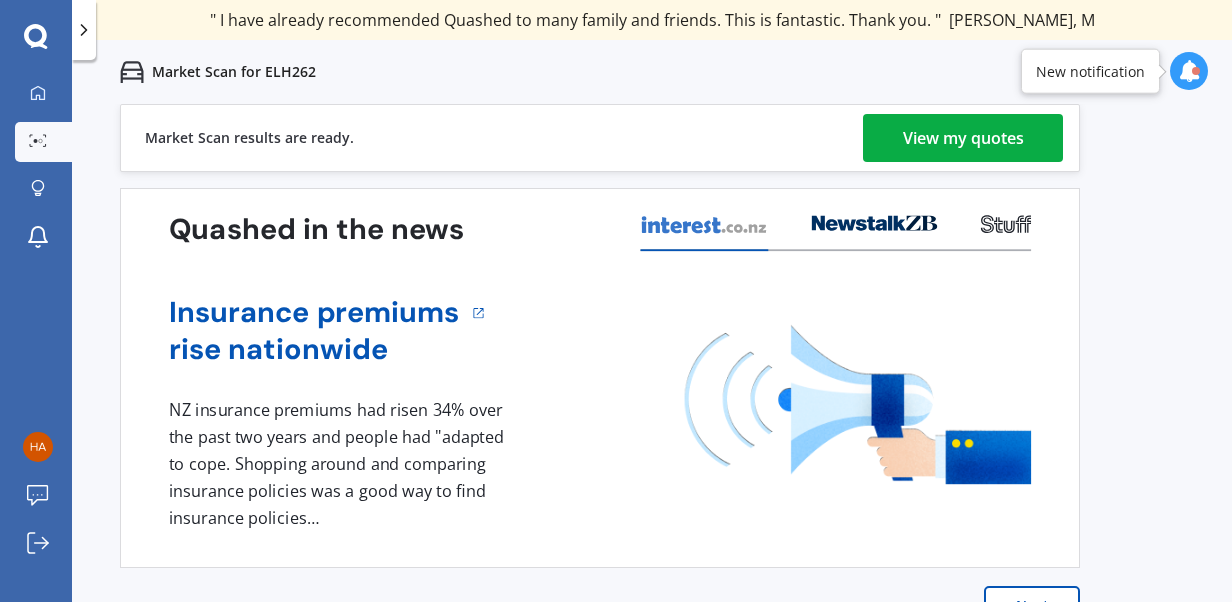 click on "View my quotes" at bounding box center (963, 138) 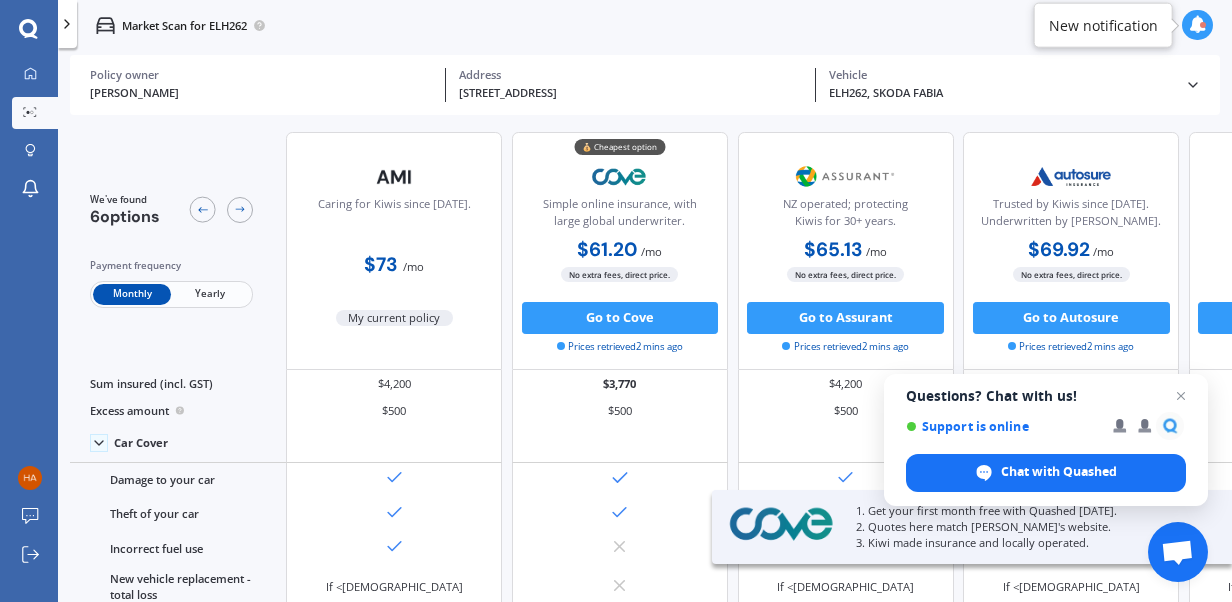 scroll, scrollTop: 0, scrollLeft: 307, axis: horizontal 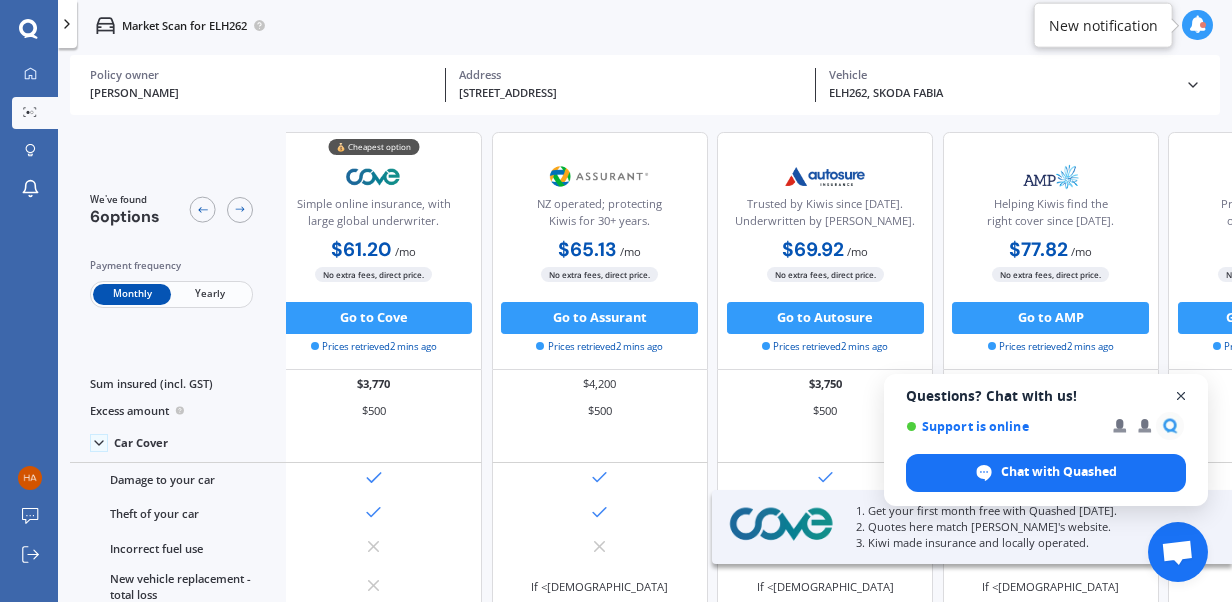 click at bounding box center (1181, 396) 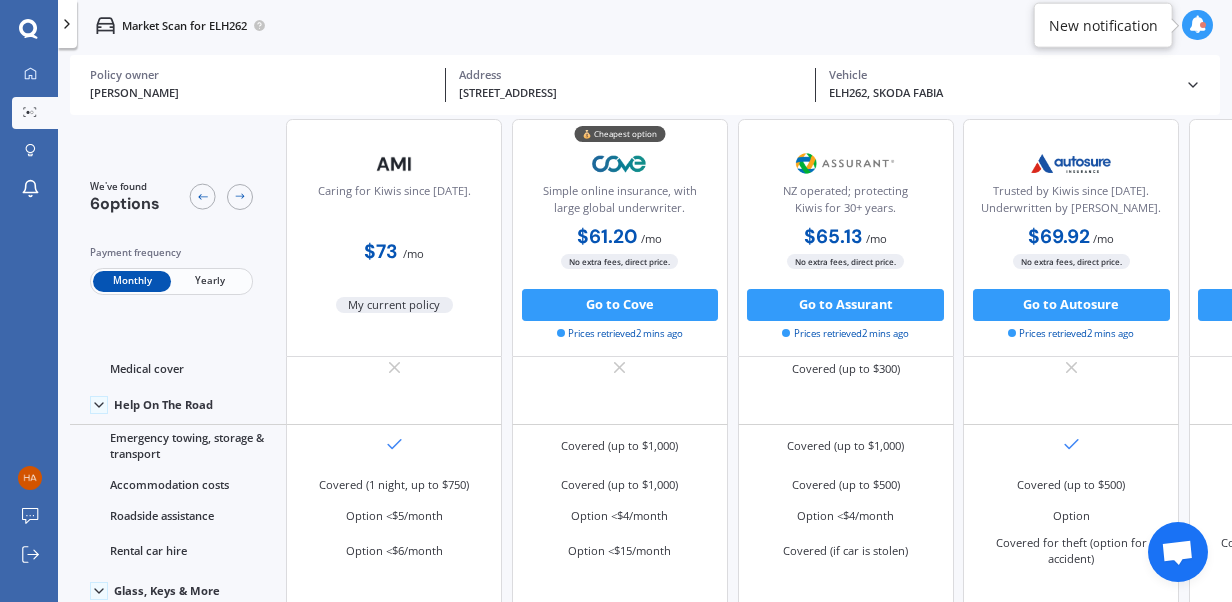 scroll, scrollTop: 469, scrollLeft: 0, axis: vertical 